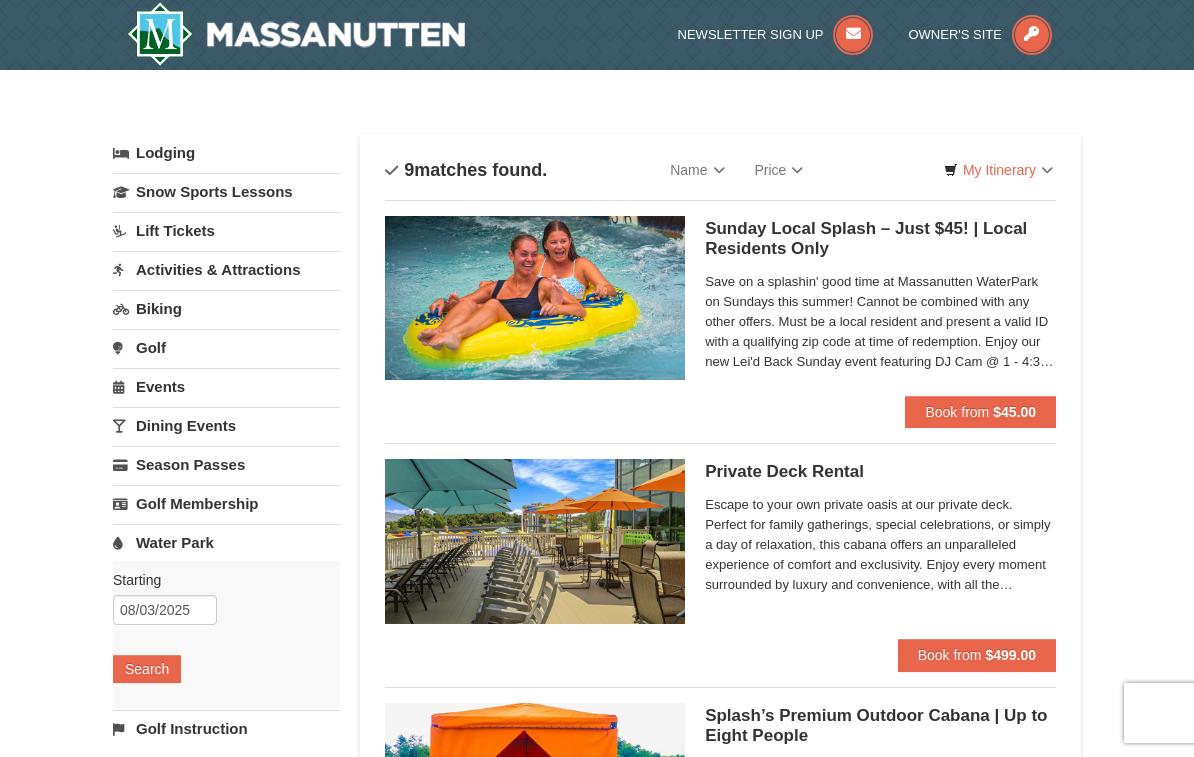 scroll, scrollTop: 0, scrollLeft: 0, axis: both 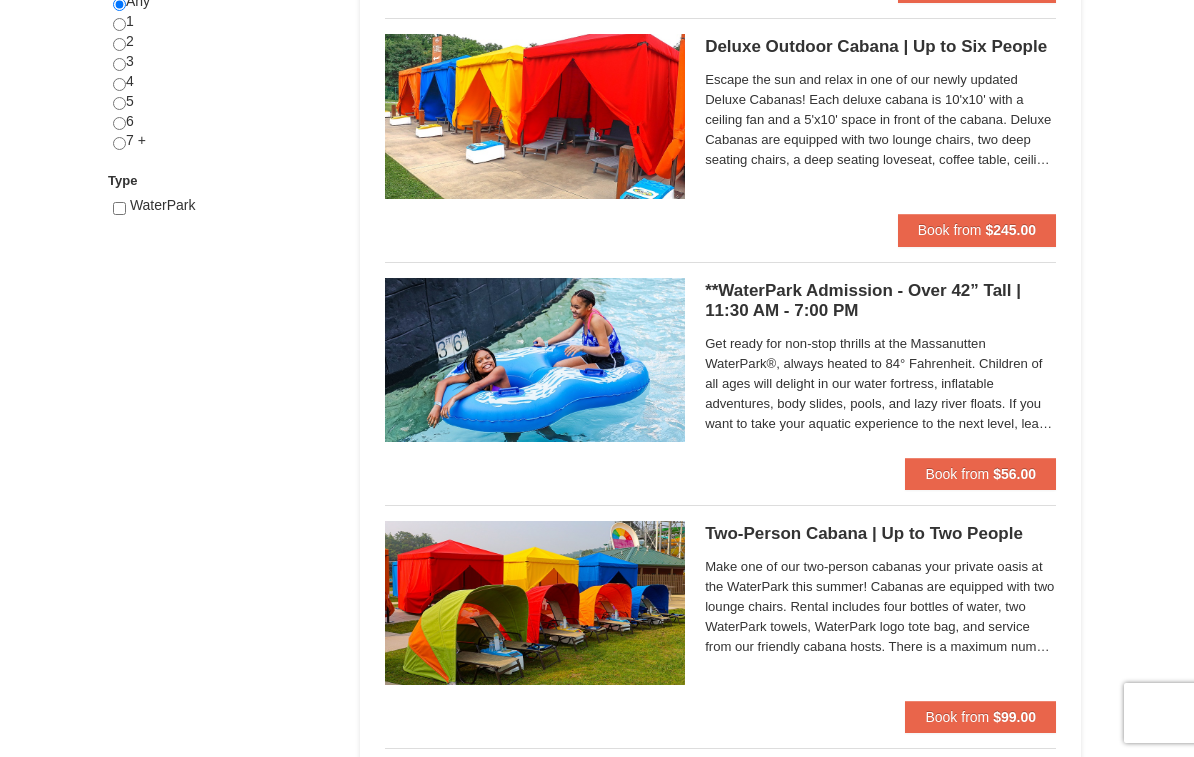 click on "$56.00" at bounding box center [1014, 474] 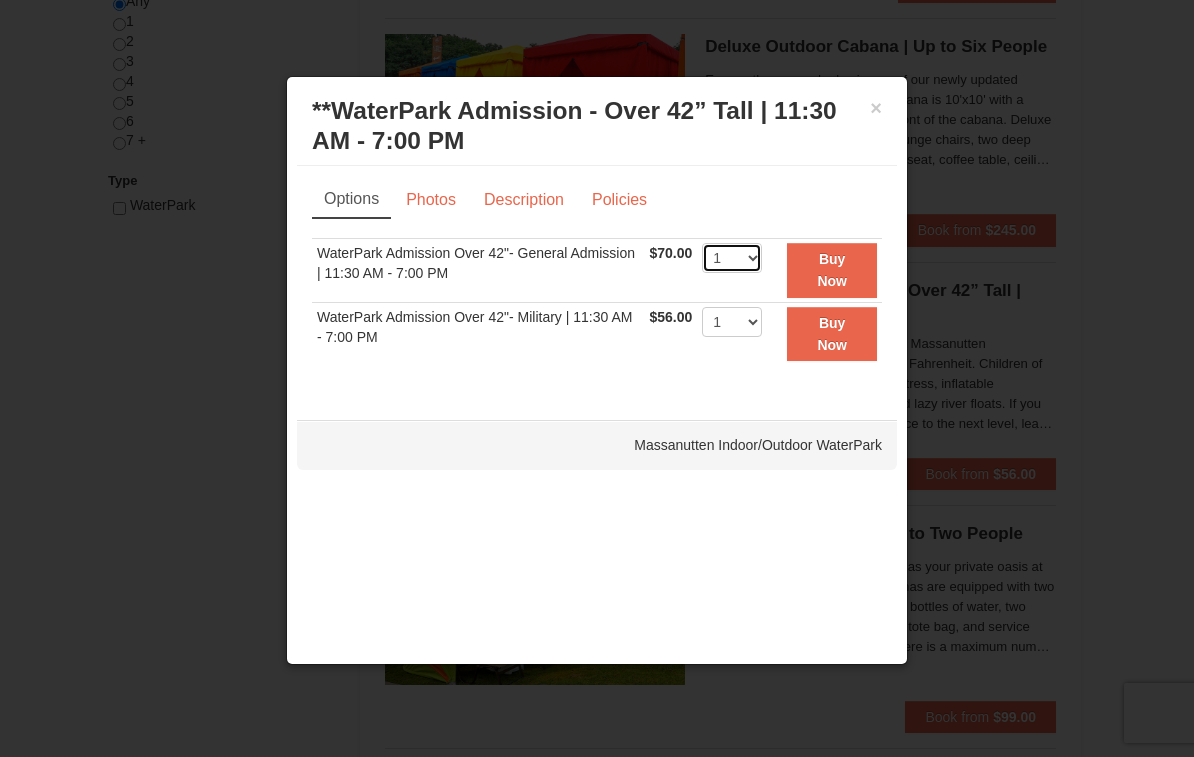 click on "1
2
3
4
5
6
7
8
9
10
11
12
13
14
15
16
17
18
19
20
21 22" at bounding box center (732, 258) 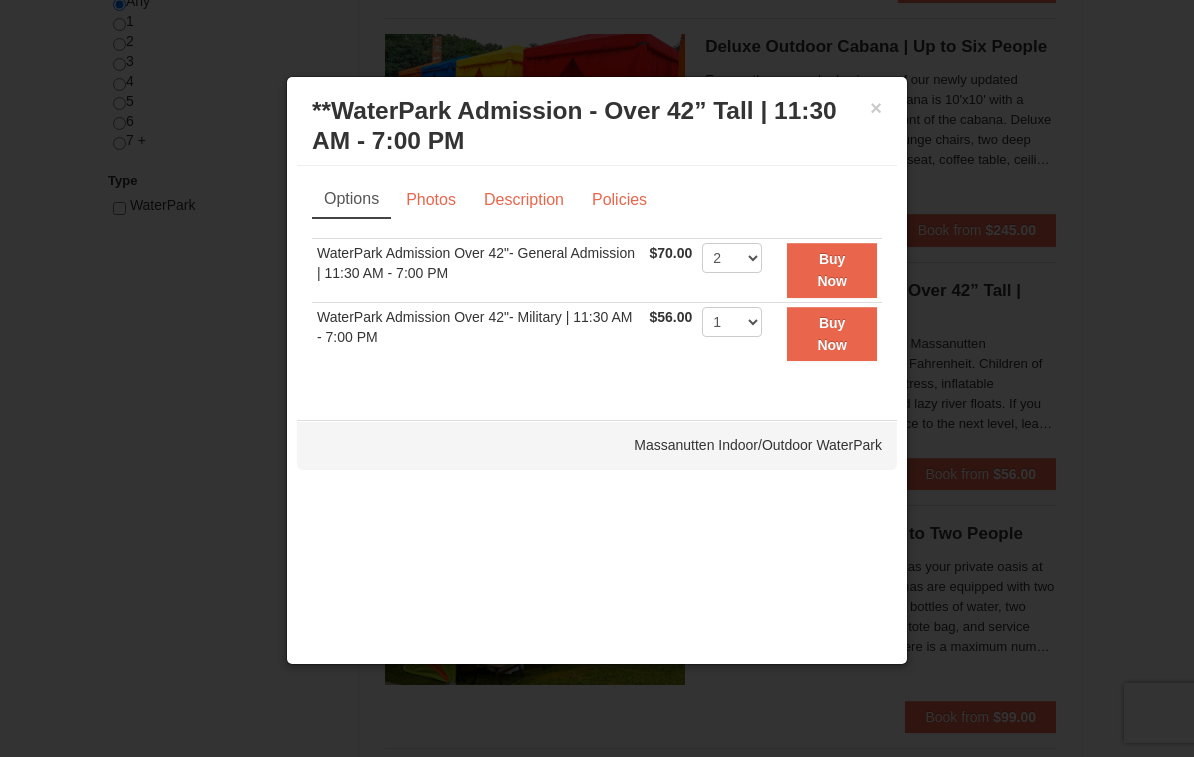 click on "Buy Now" at bounding box center [832, 270] 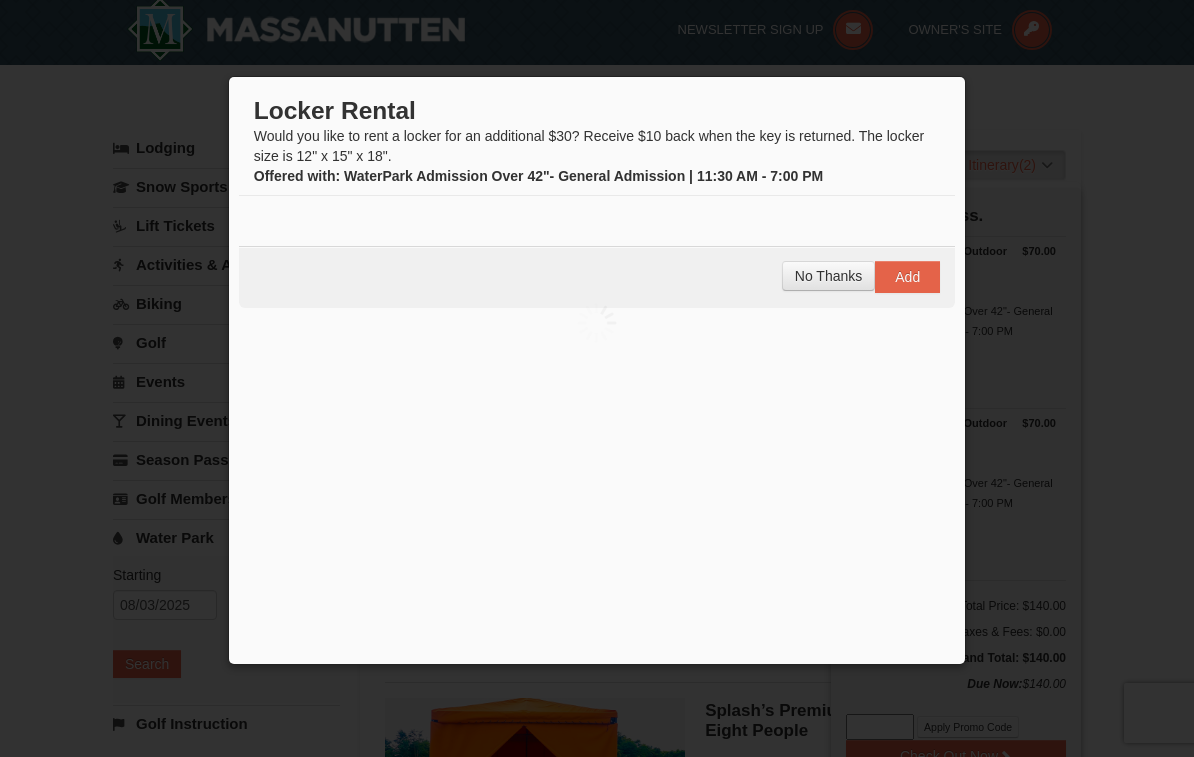 scroll, scrollTop: 6, scrollLeft: 0, axis: vertical 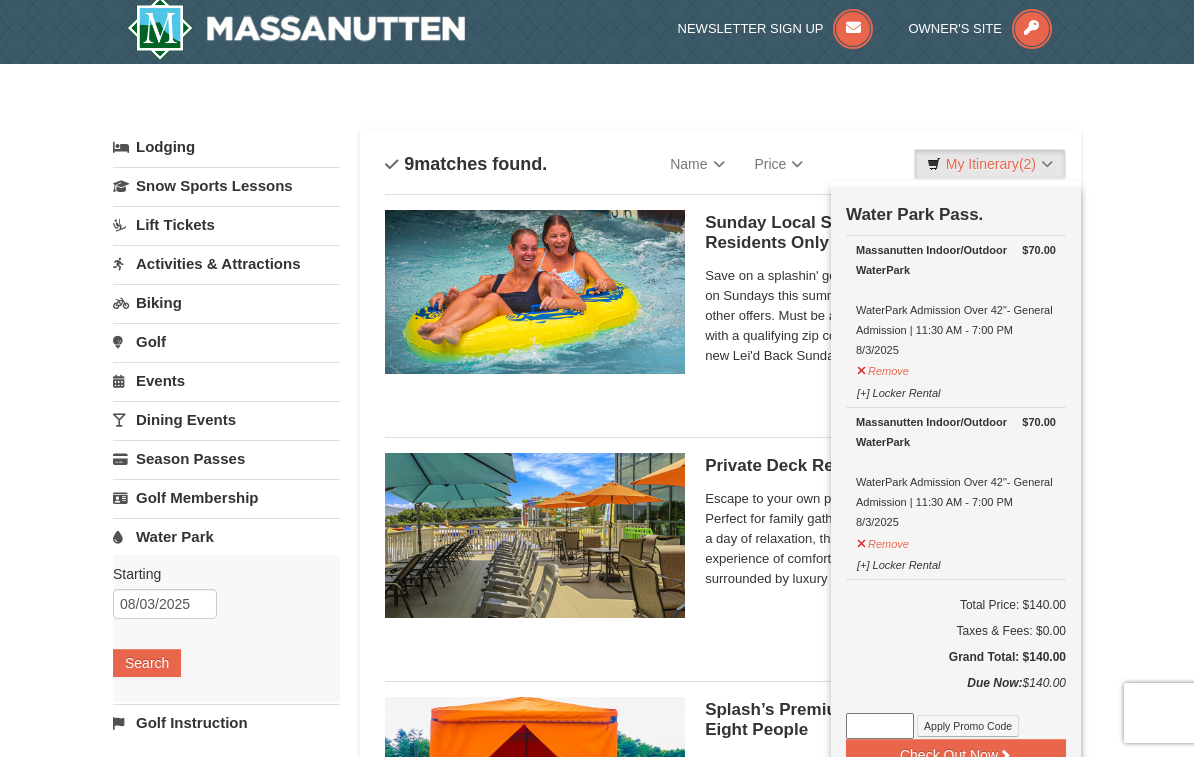 click on "Check Out Now" at bounding box center (956, 755) 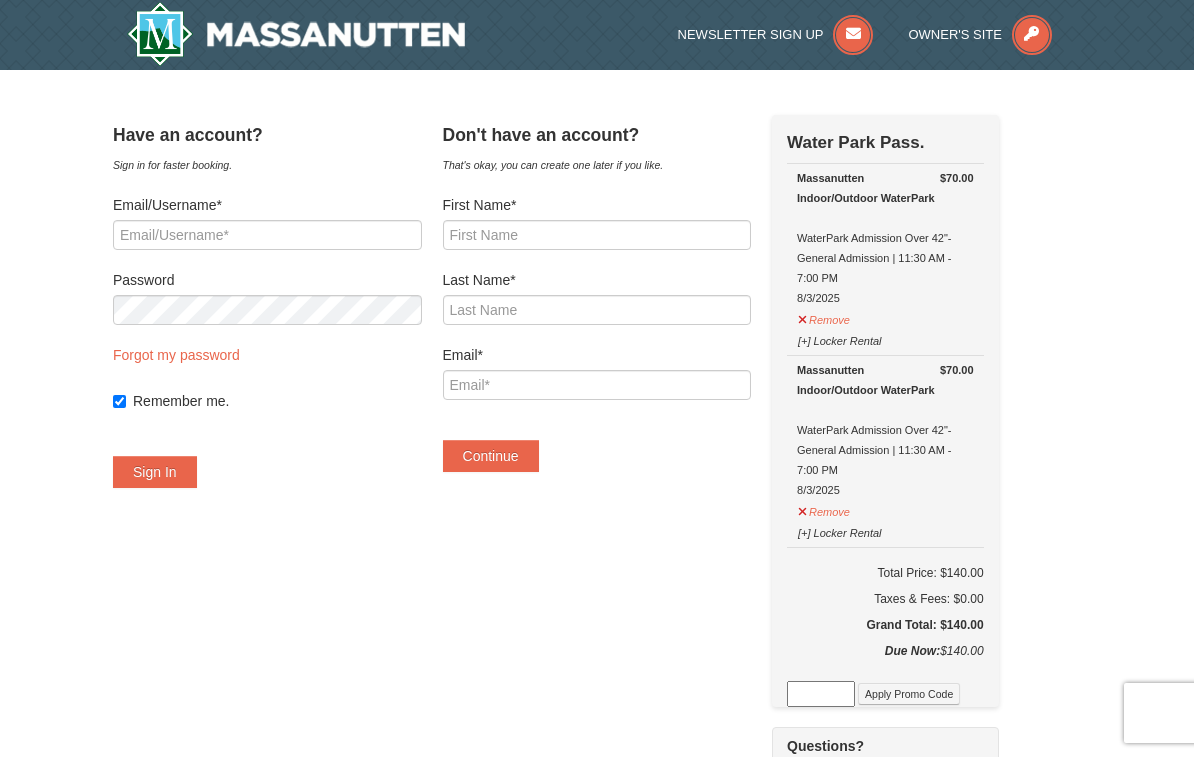 scroll, scrollTop: 0, scrollLeft: 0, axis: both 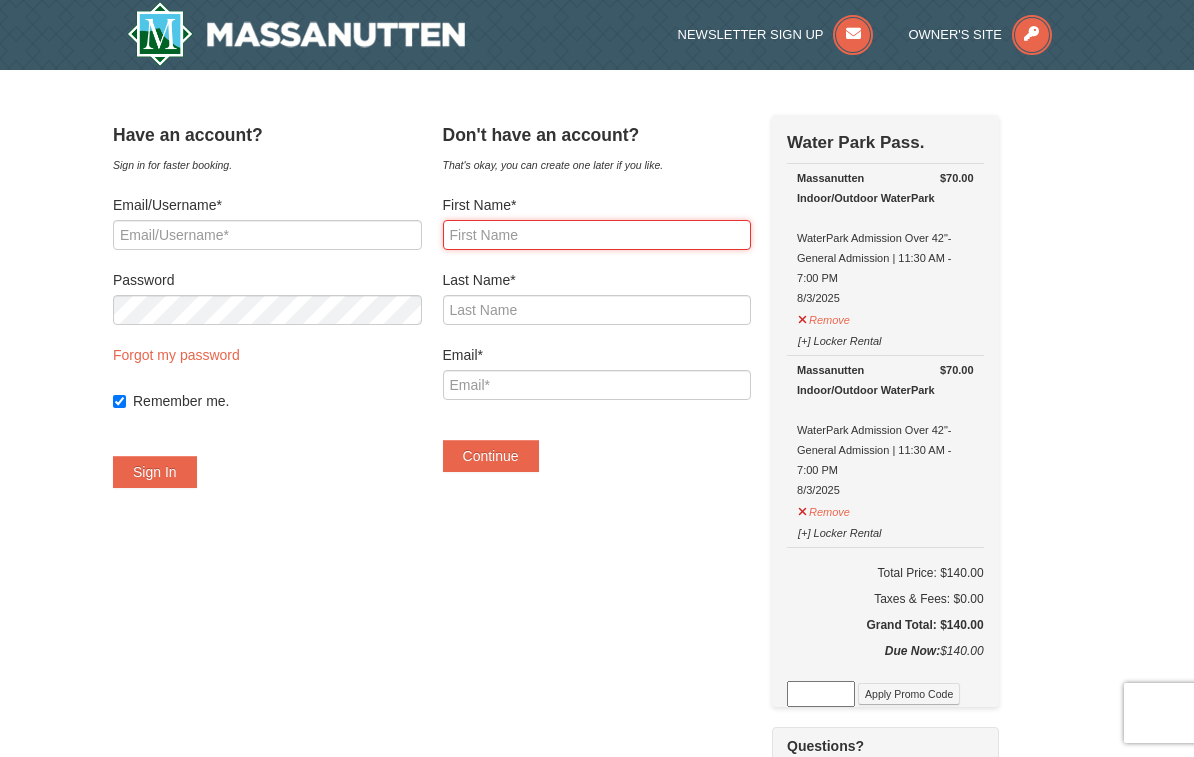 click on "First Name*" at bounding box center (597, 235) 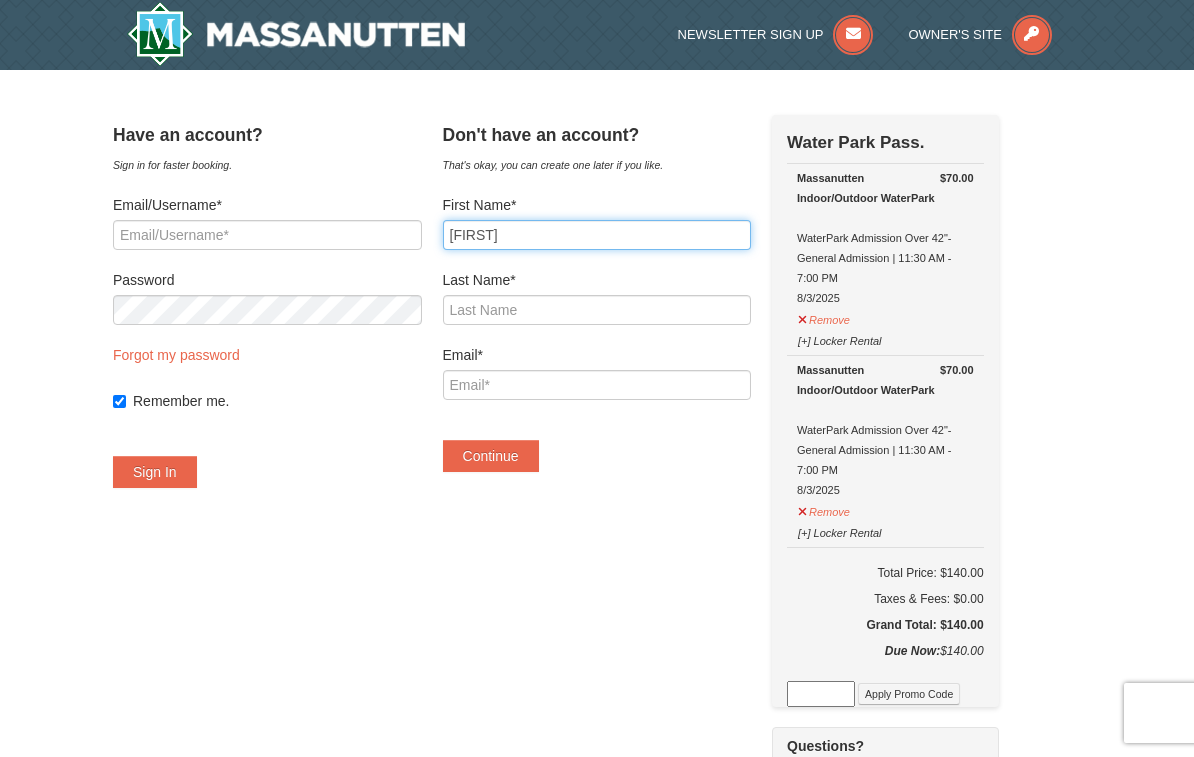 type on "[FIRST]" 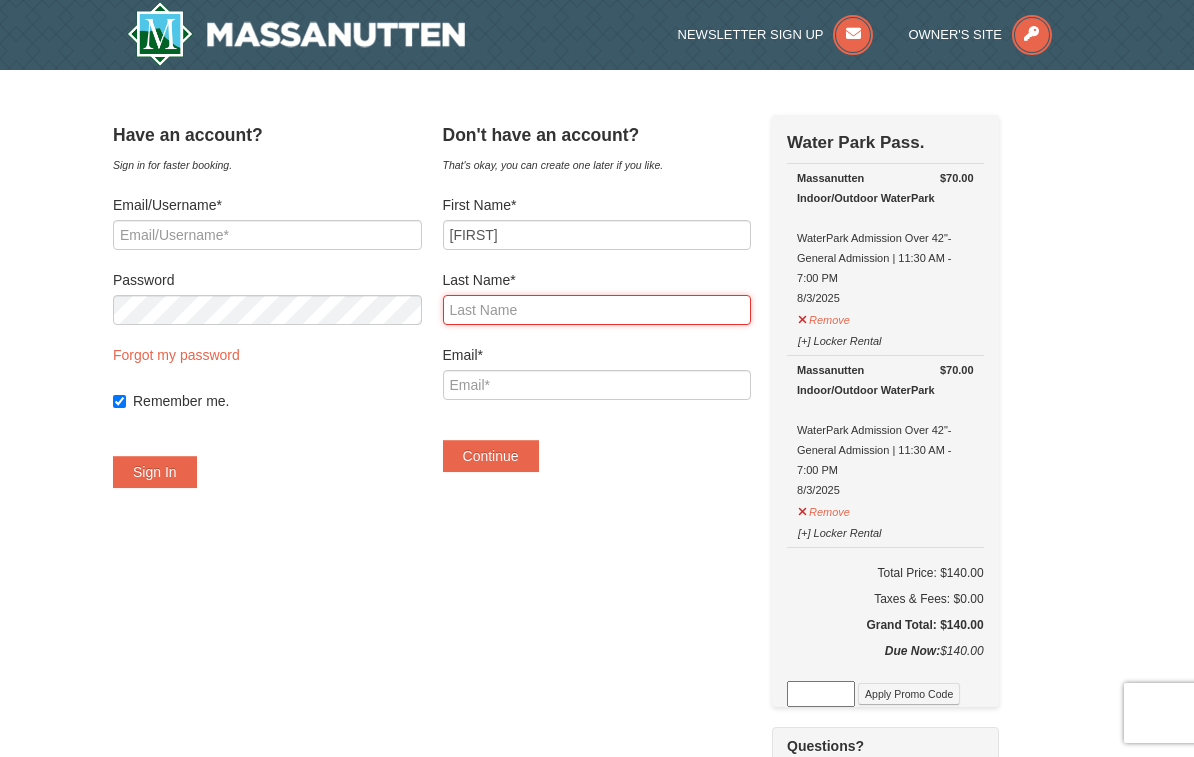 click on "Last Name*" at bounding box center [597, 310] 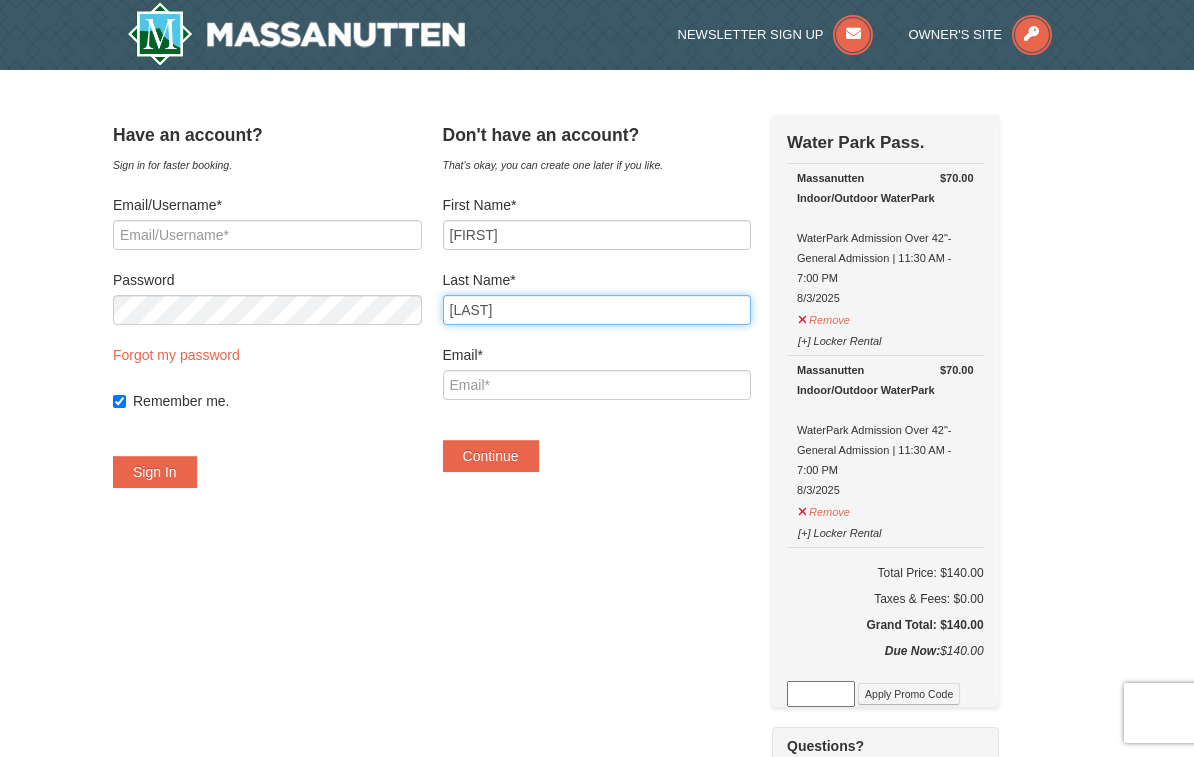 type on "[LAST]" 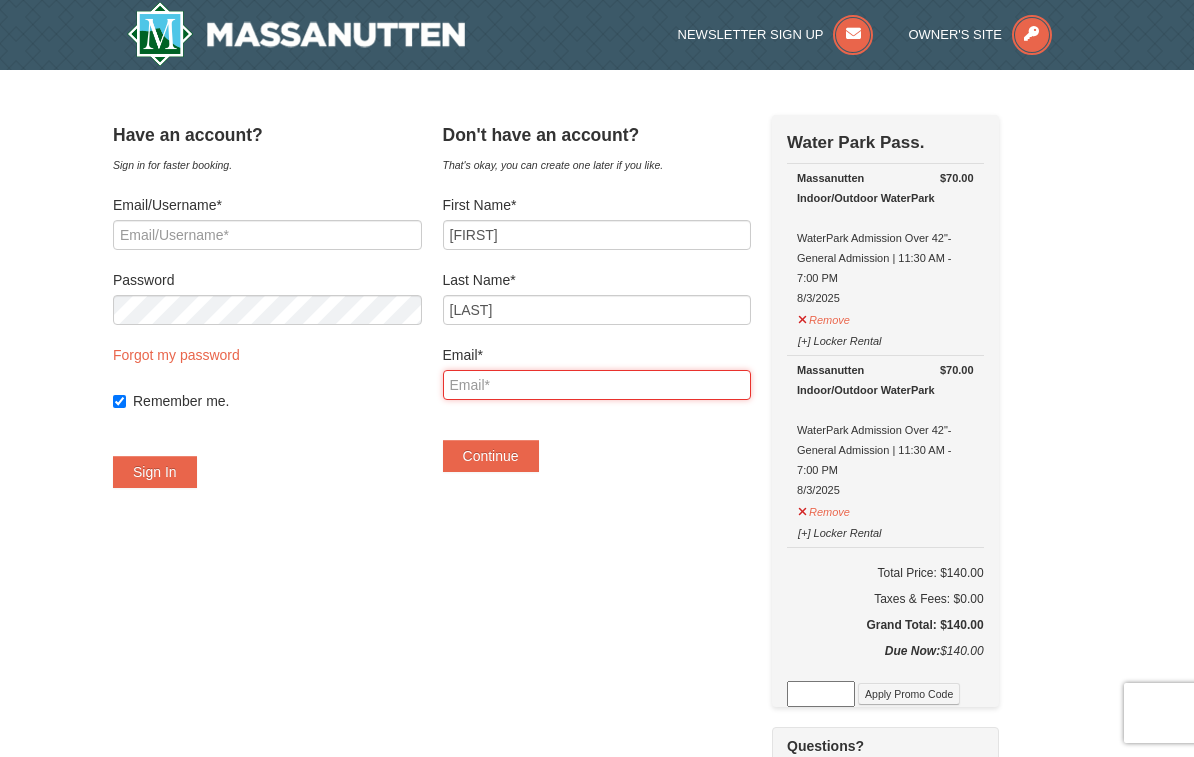 click on "Email*" at bounding box center (597, 385) 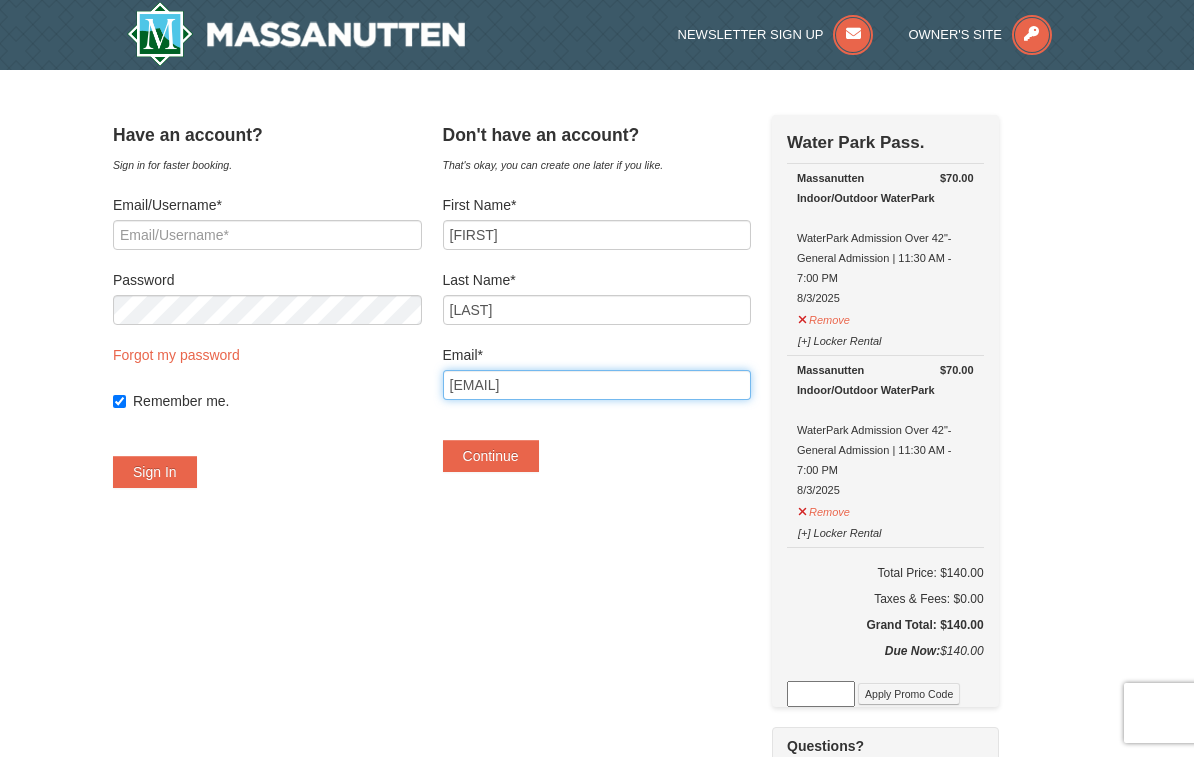 type on "[EMAIL]" 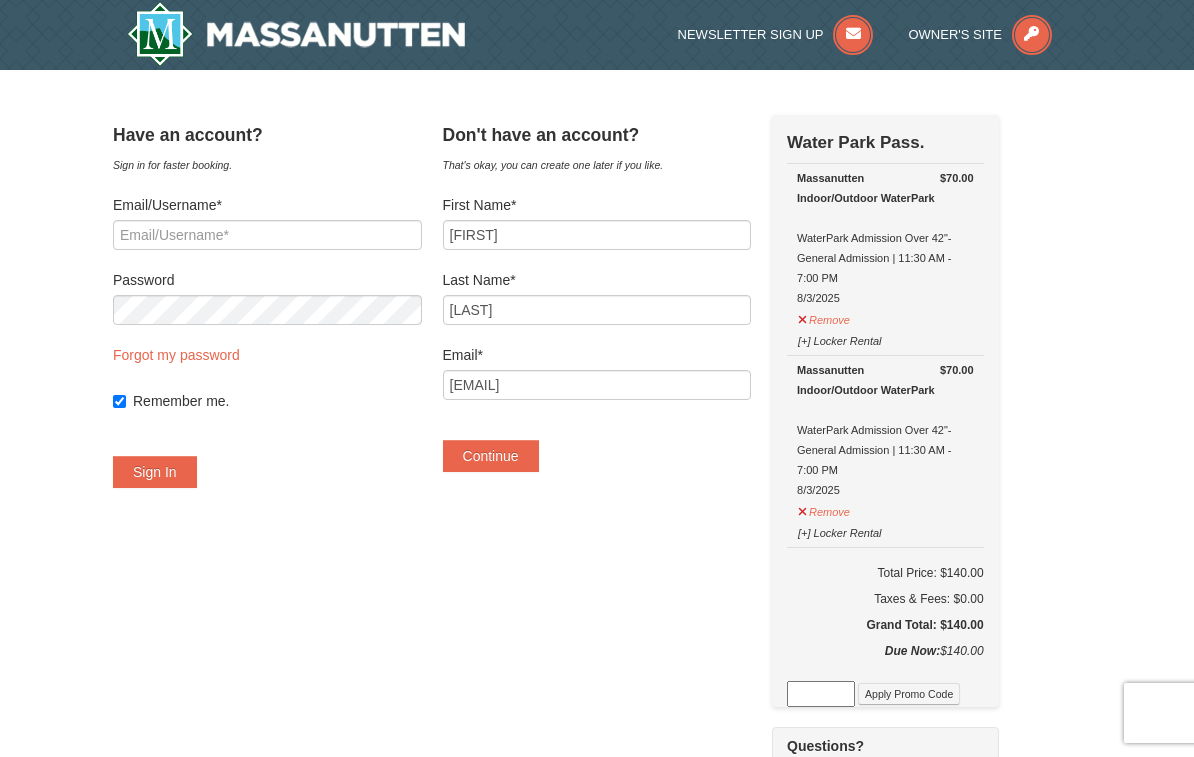 click on "Continue" at bounding box center [491, 456] 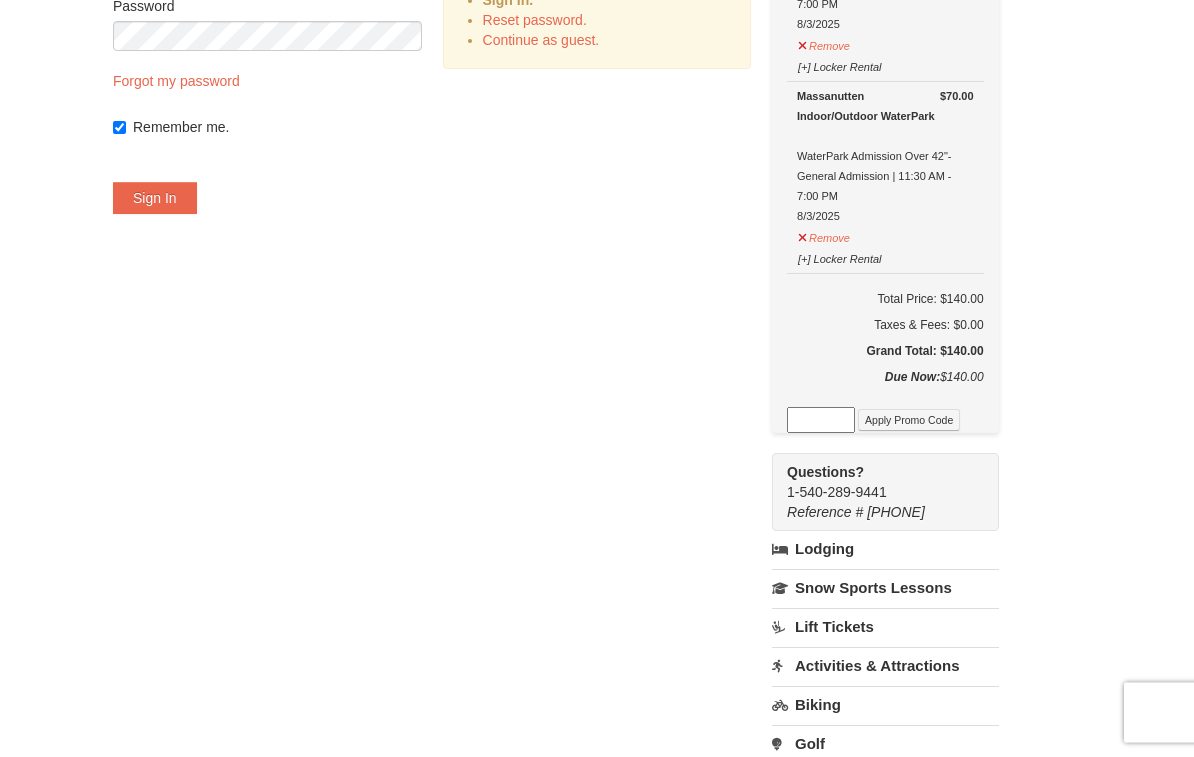 scroll, scrollTop: 57, scrollLeft: 0, axis: vertical 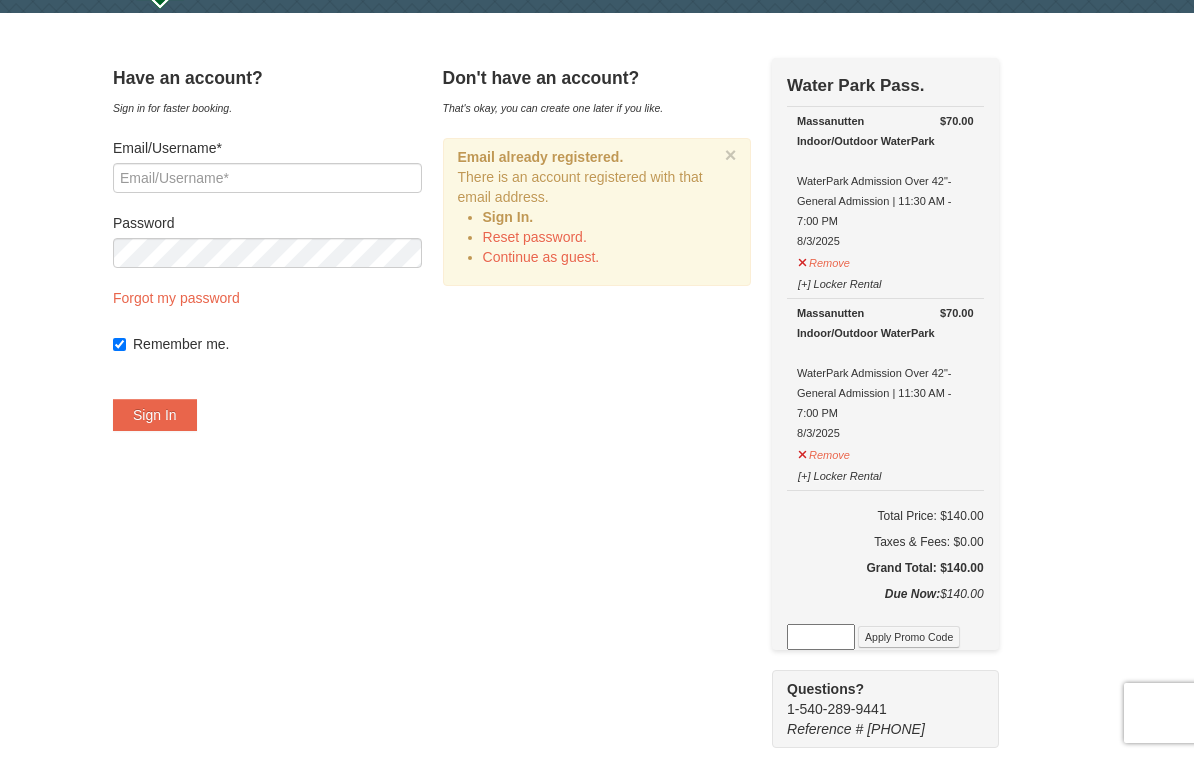 click on "Continue as guest." at bounding box center [541, 257] 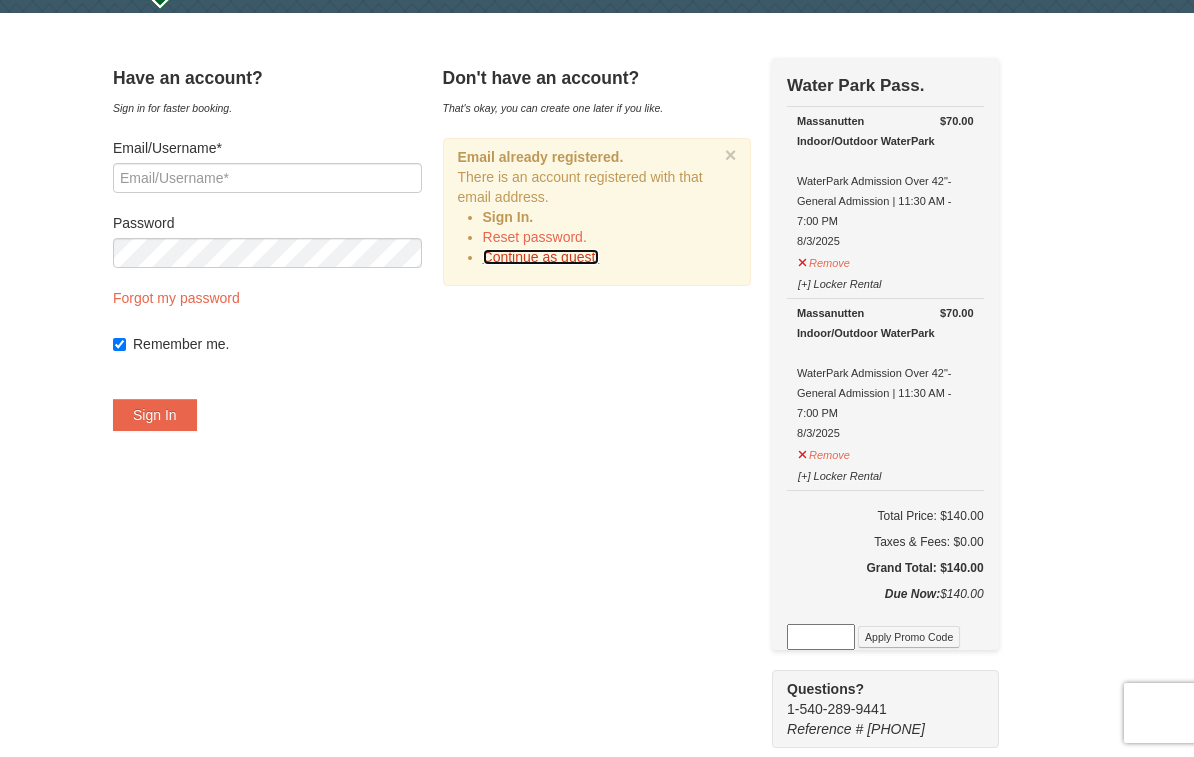 scroll, scrollTop: 306, scrollLeft: 0, axis: vertical 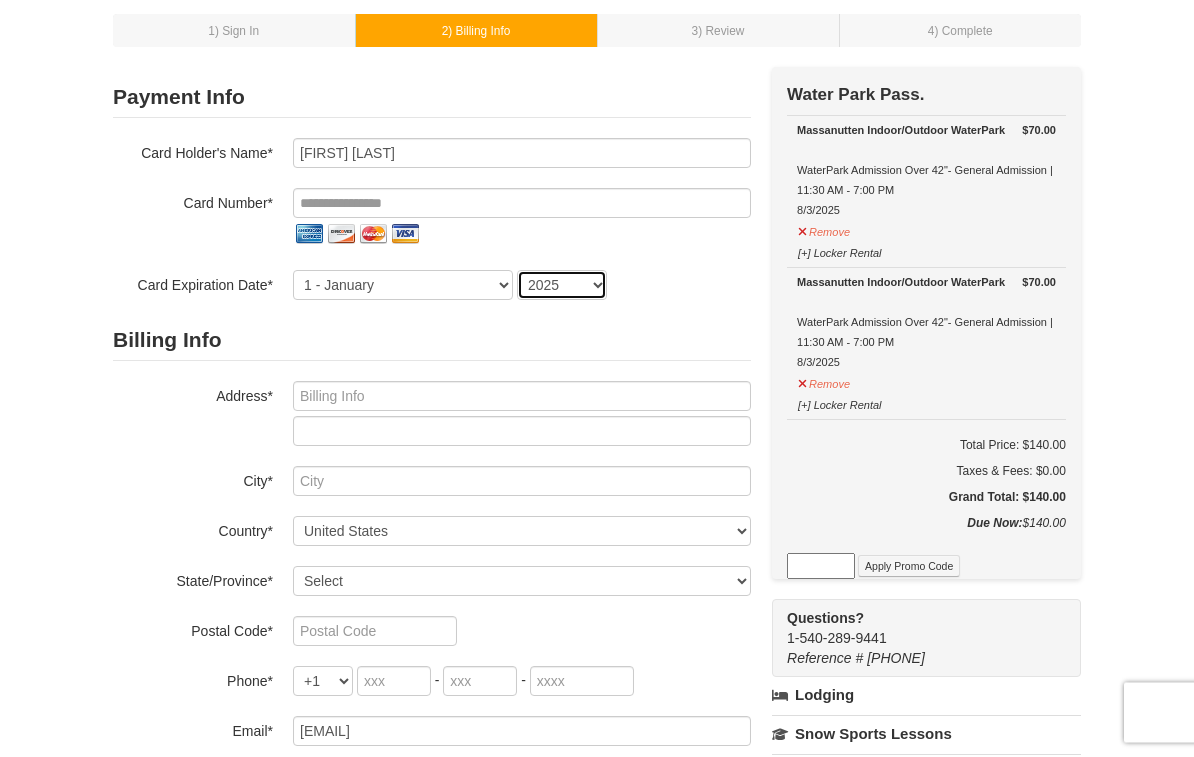 click on "2025 2026 2027 2028 2029 2030 2031 2032 2033 2034" at bounding box center (562, 286) 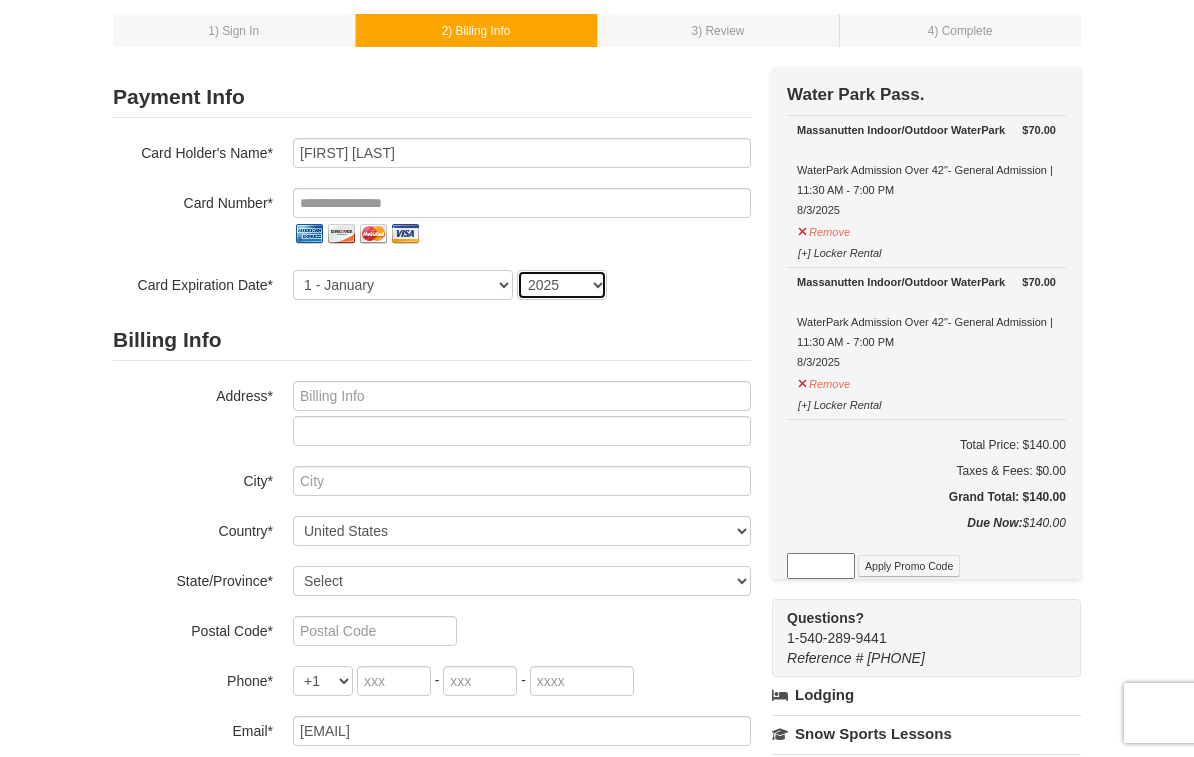 select on "2029" 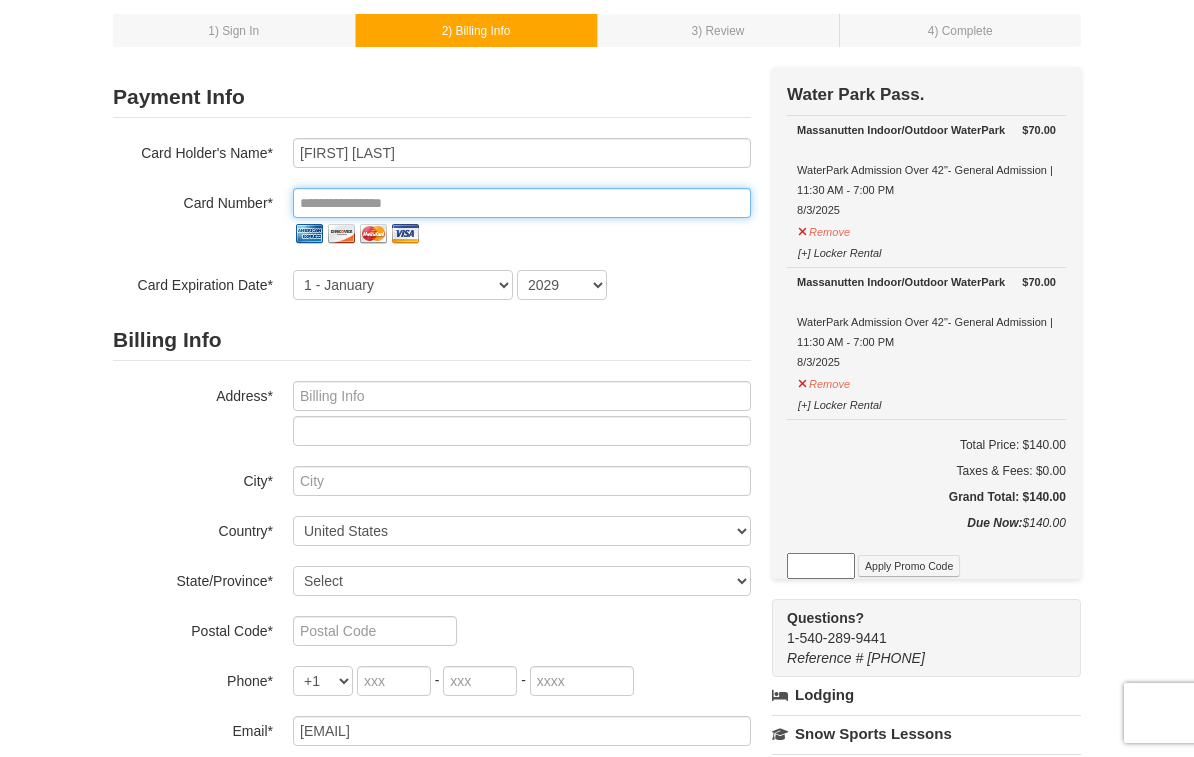 click at bounding box center (522, 203) 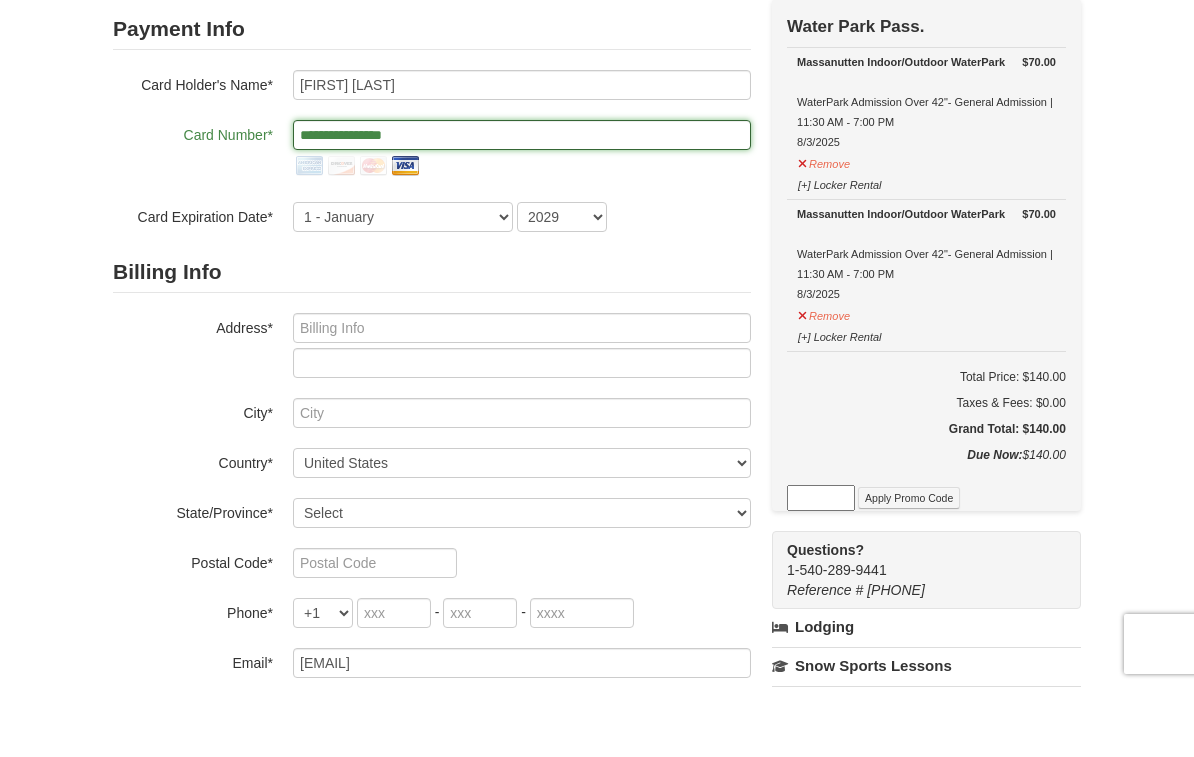 scroll, scrollTop: 111, scrollLeft: 0, axis: vertical 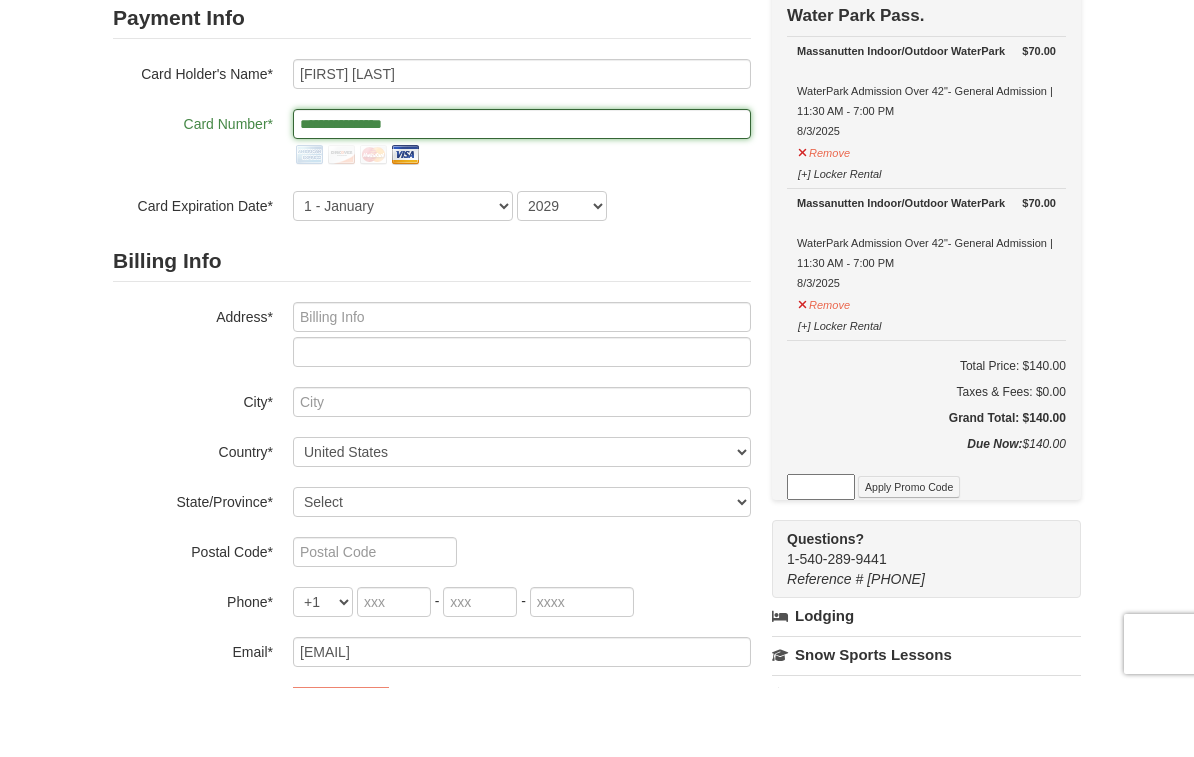type on "**********" 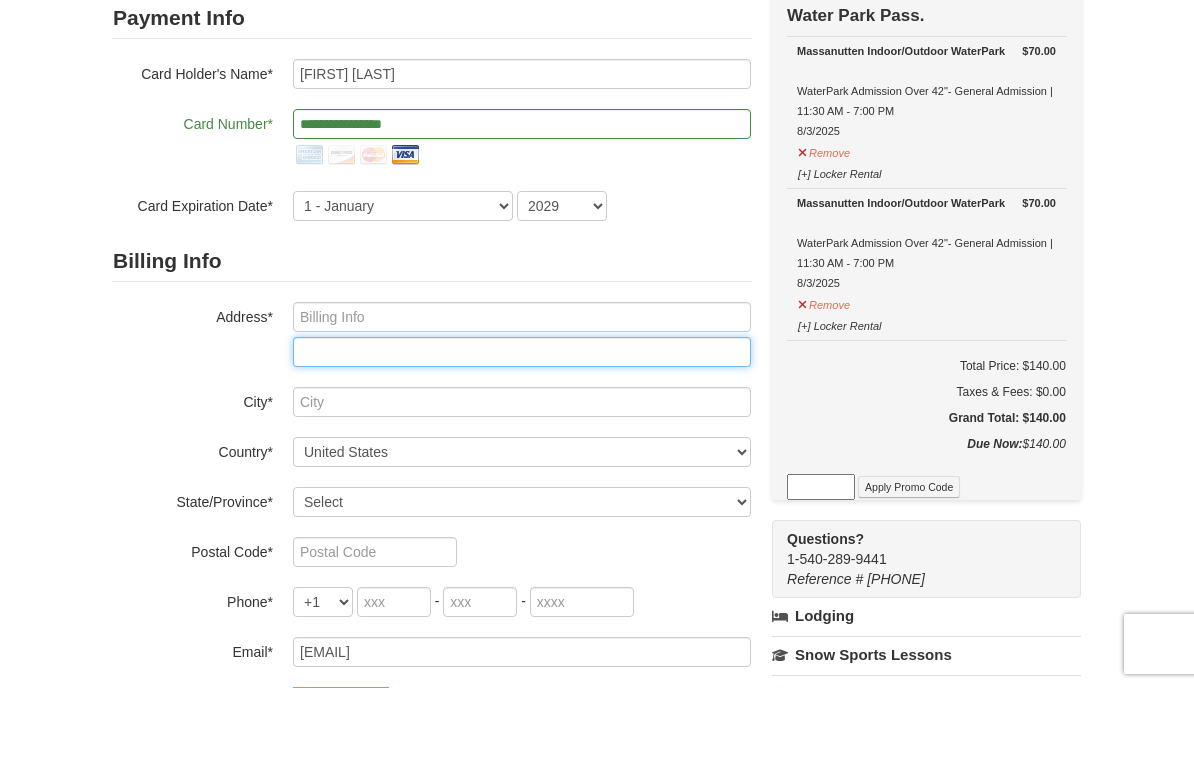 click at bounding box center (522, 421) 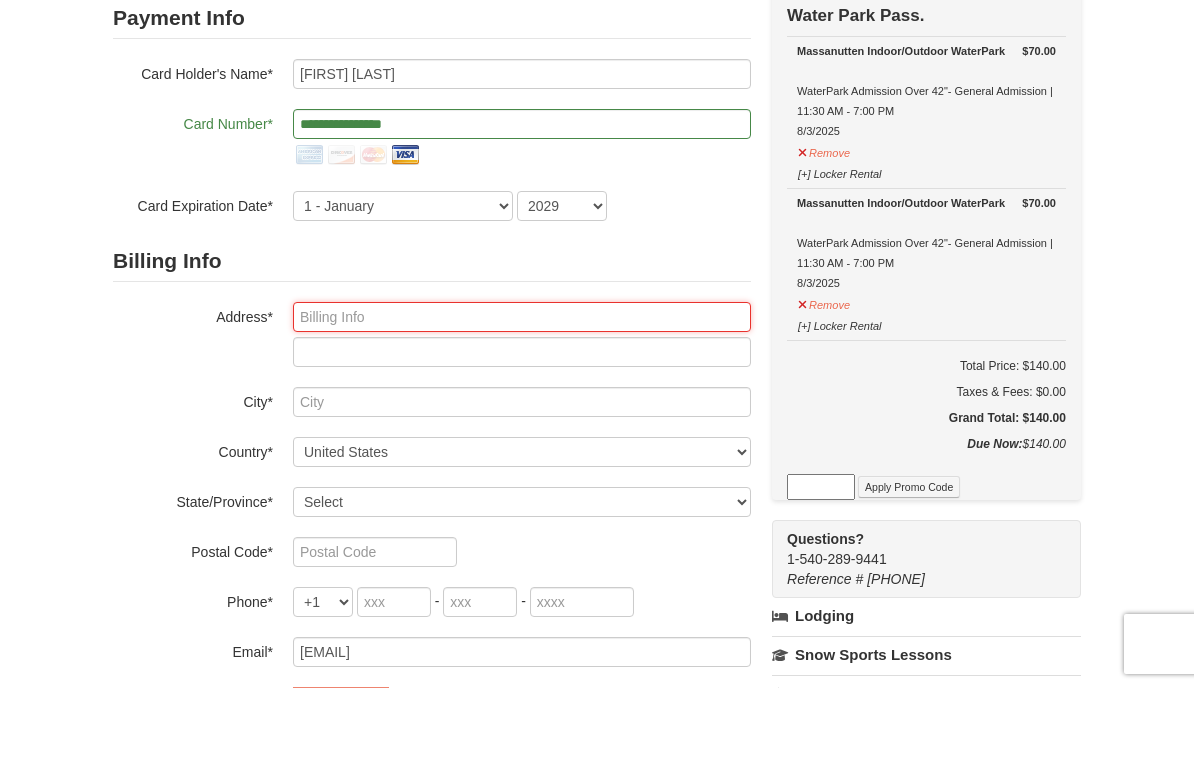 click at bounding box center [522, 386] 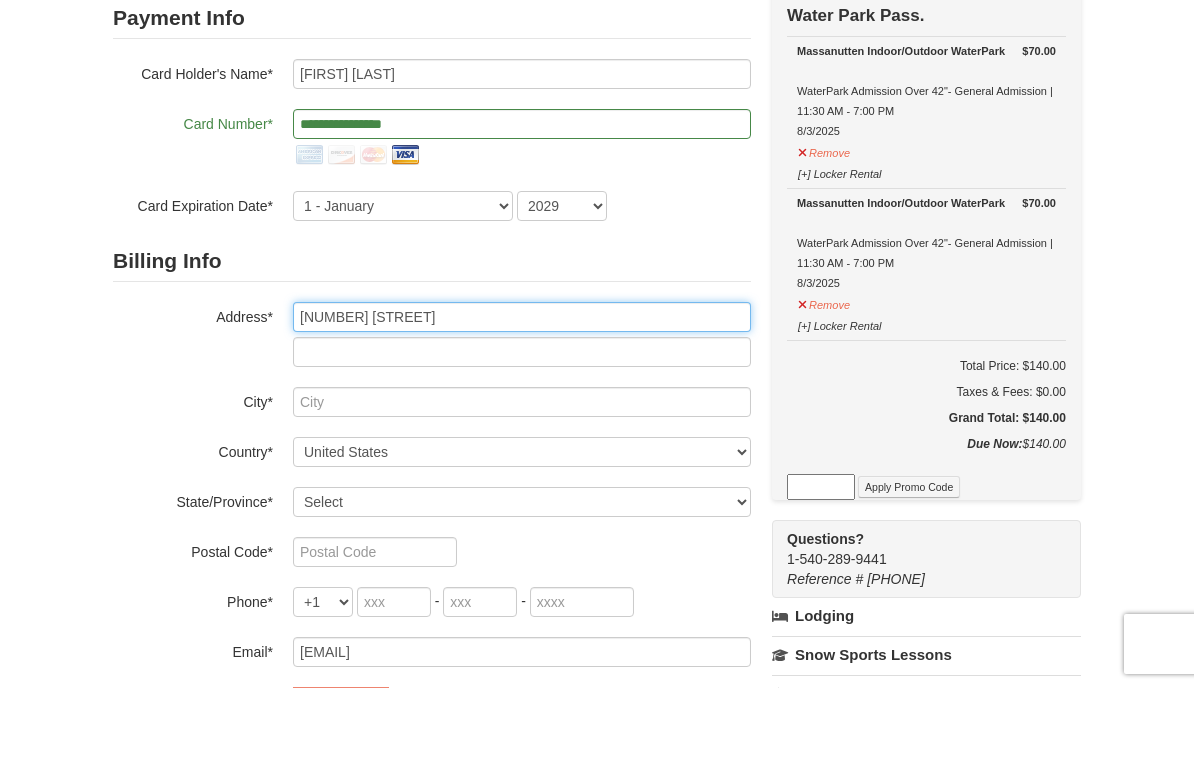 type on "487 Vixen Lane" 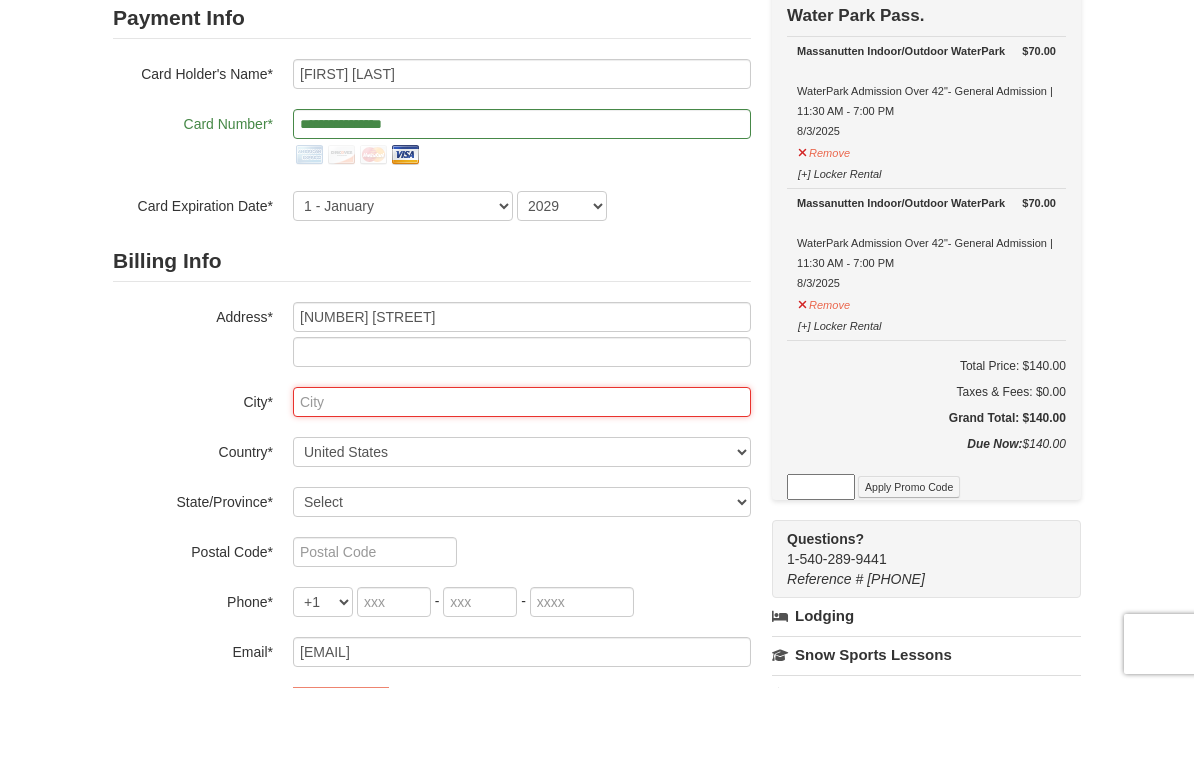 click at bounding box center [522, 471] 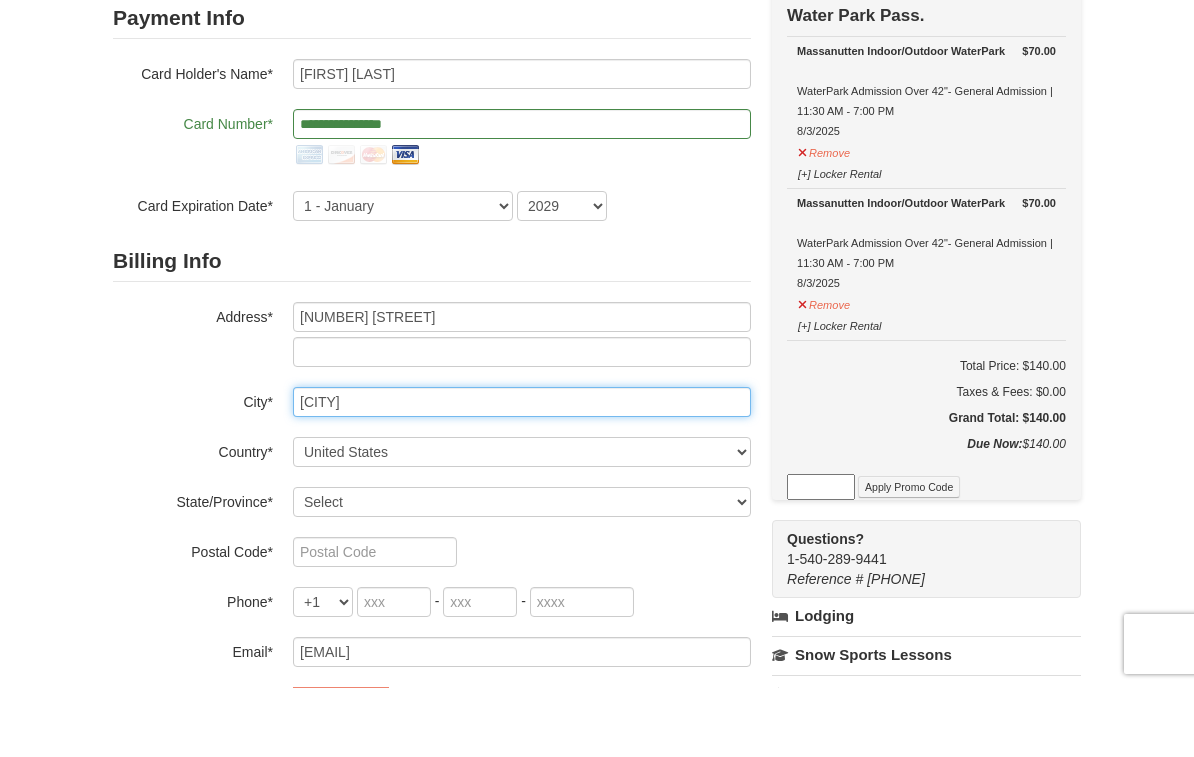 type on "Gerrardstown" 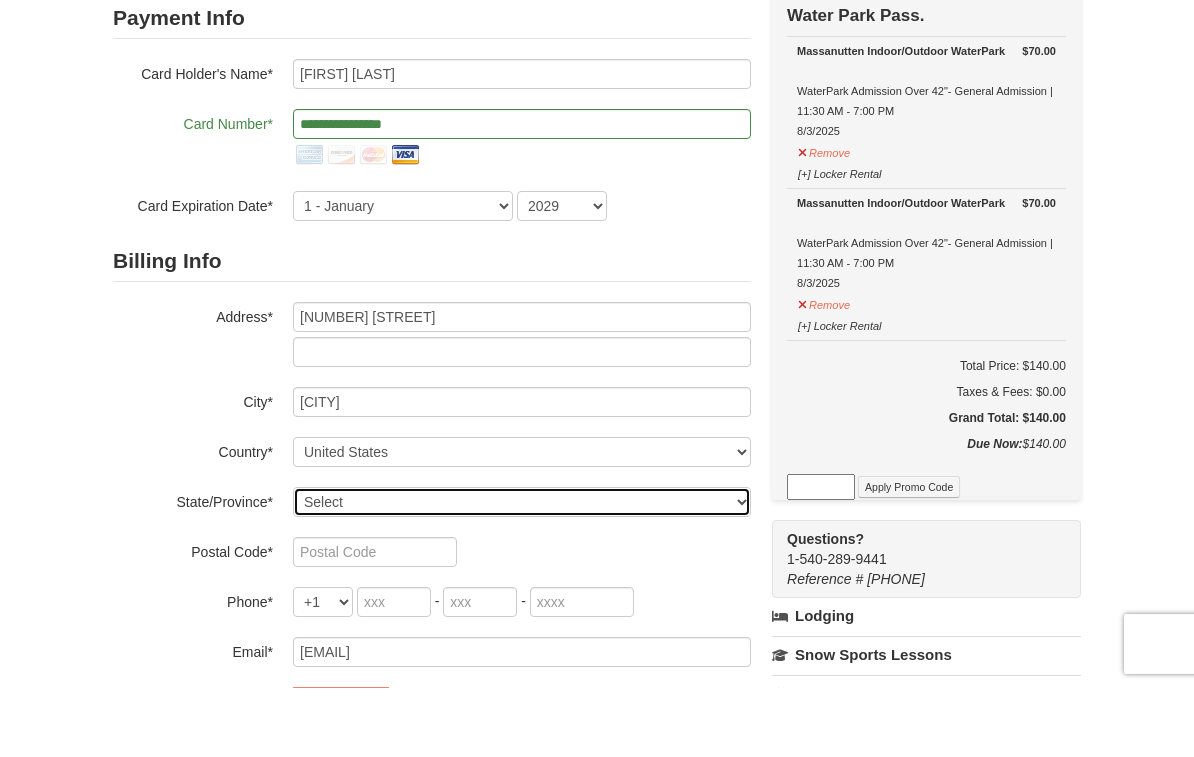 click on "Select Alabama Alaska American Samoa Arizona Arkansas California Colorado Connecticut Delaware District Of Columbia Federated States Of Micronesia Florida Georgia Guam Hawaii Idaho Illinois Indiana Iowa Kansas Kentucky Louisiana Maine Marshall Islands Maryland Massachusetts Michigan Minnesota Mississippi Missouri Montana Nebraska Nevada New Hampshire New Jersey New Mexico New York North Carolina North Dakota Northern Mariana Islands Ohio Oklahoma Oregon Palau Pennsylvania Puerto Rico Rhode Island South Carolina South Dakota Tennessee Texas Utah Vermont Virgin Islands Virginia Washington West Virginia Wisconsin Wyoming" at bounding box center [522, 571] 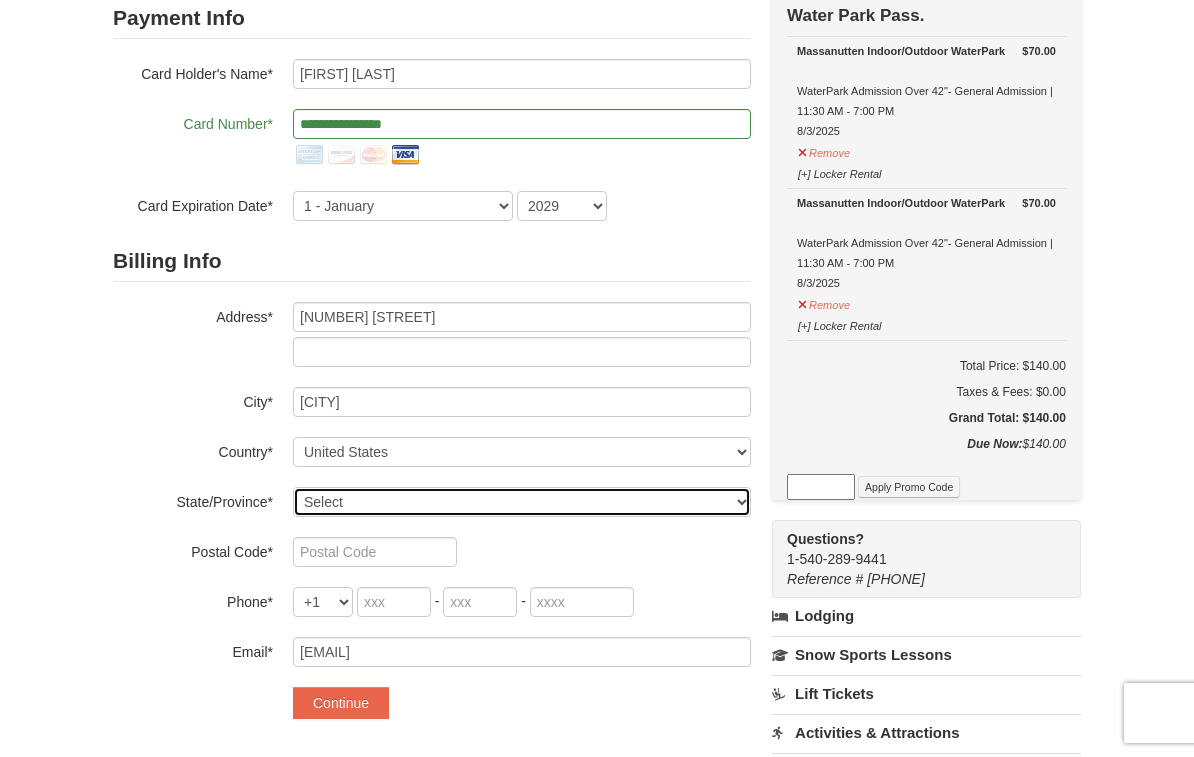 select on "WV" 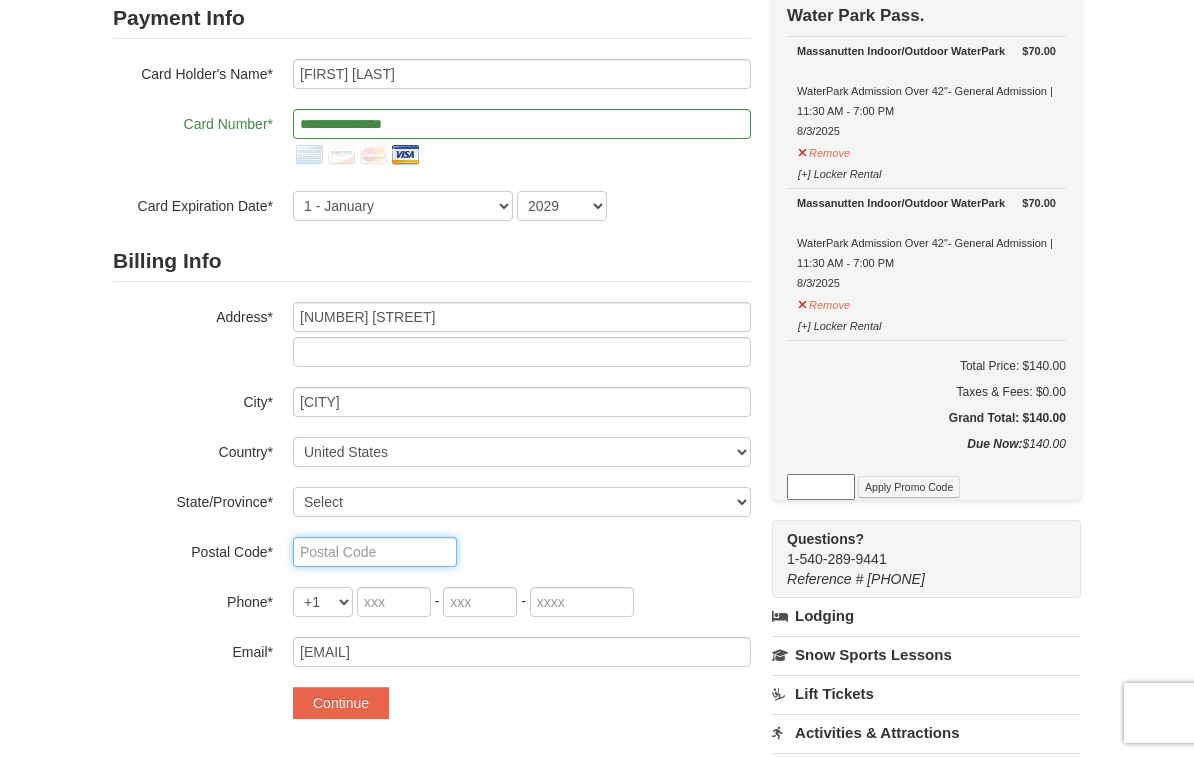 click at bounding box center (375, 552) 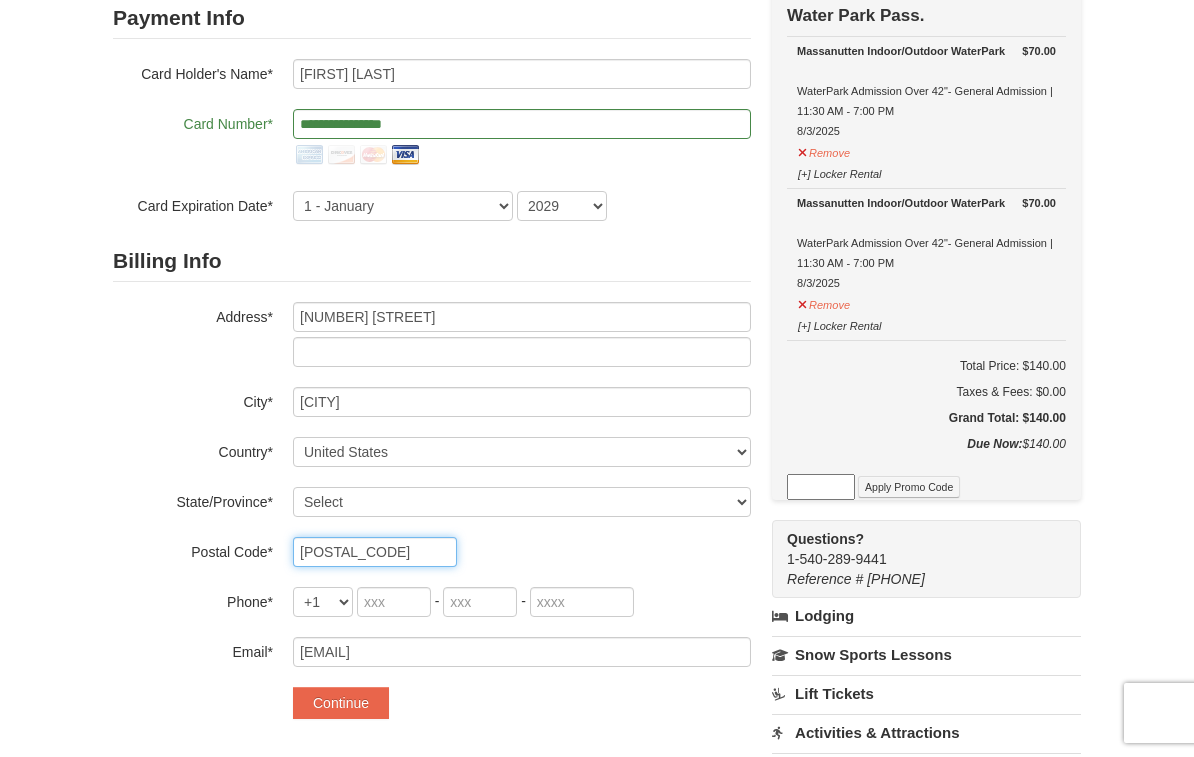 type on "25420" 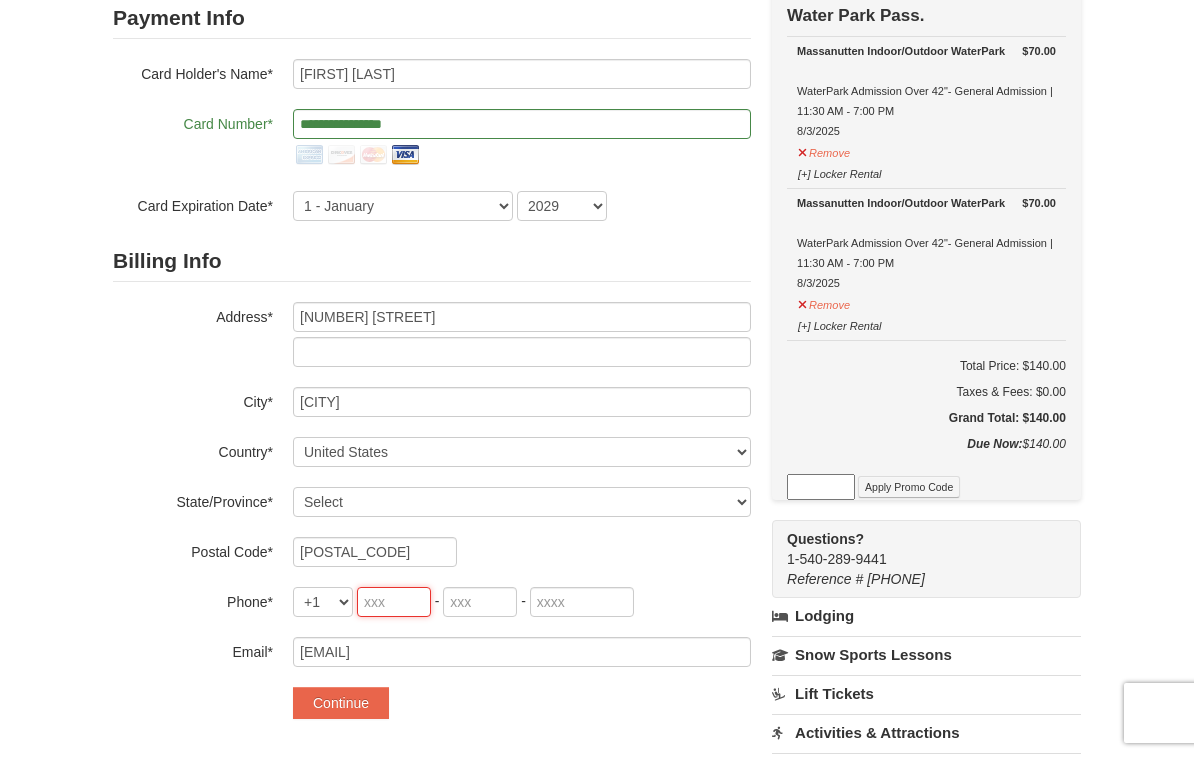 click at bounding box center [394, 602] 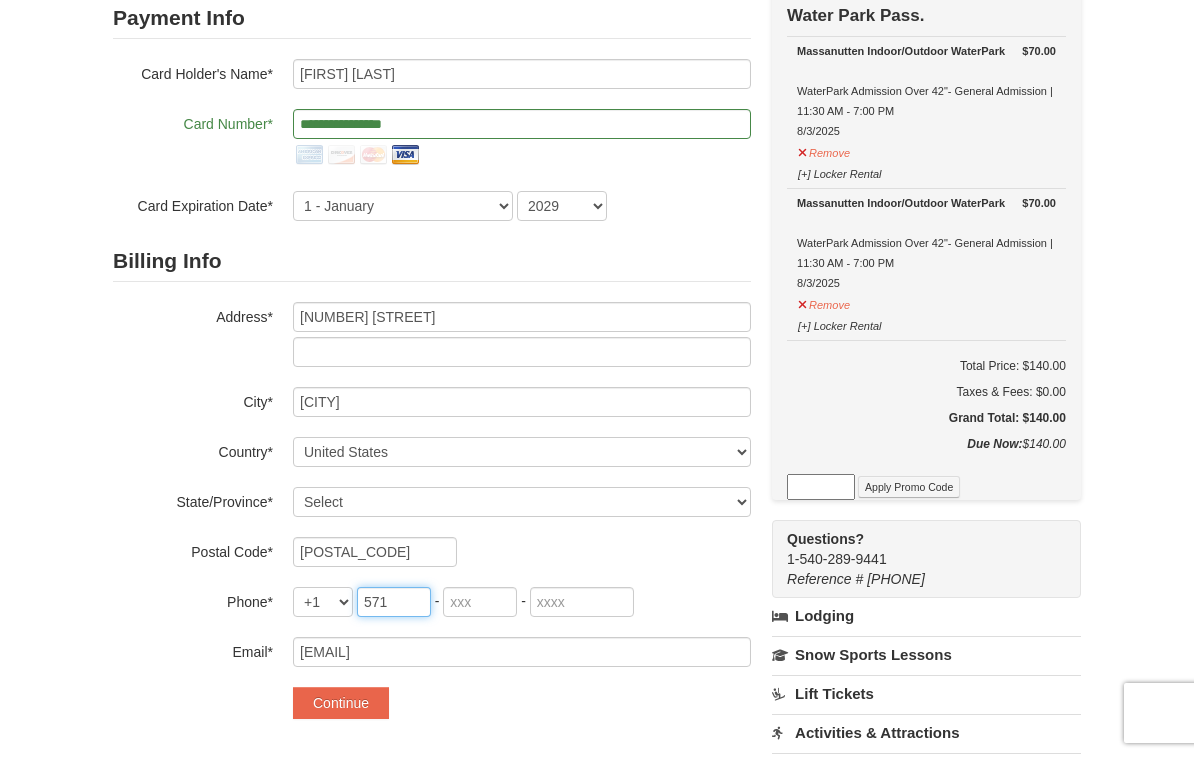 type on "571" 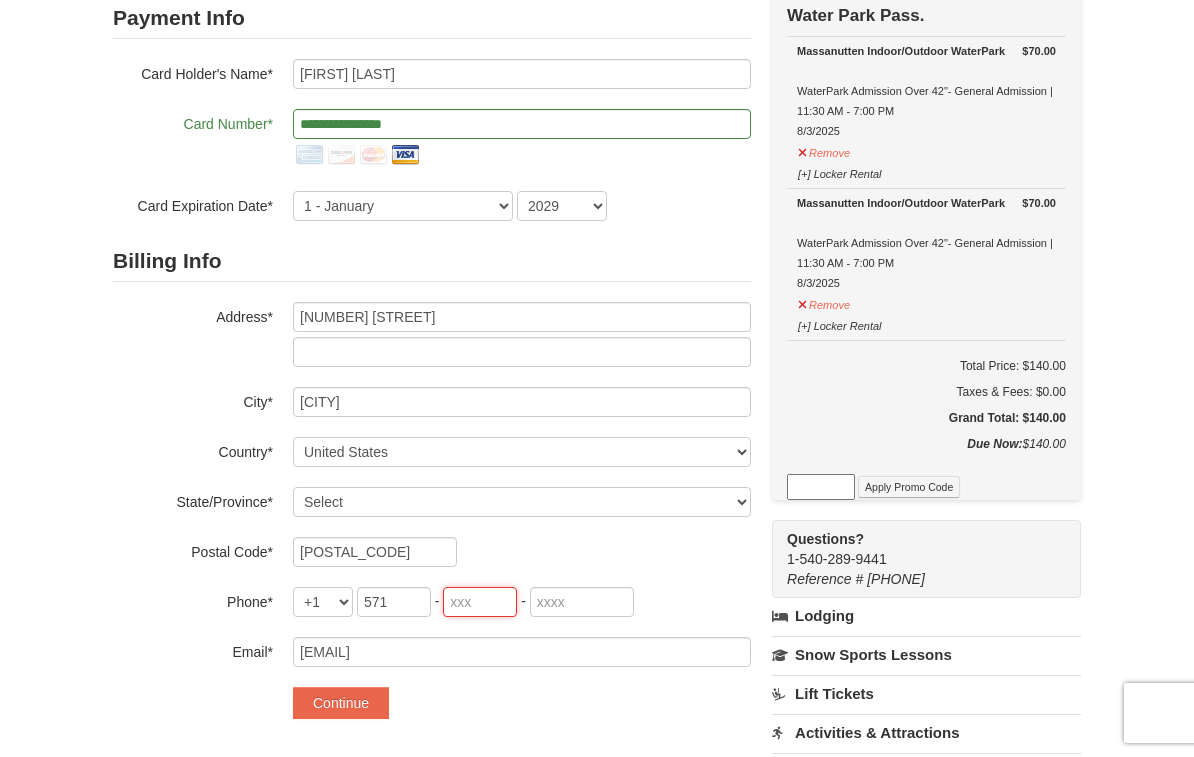 click at bounding box center [480, 602] 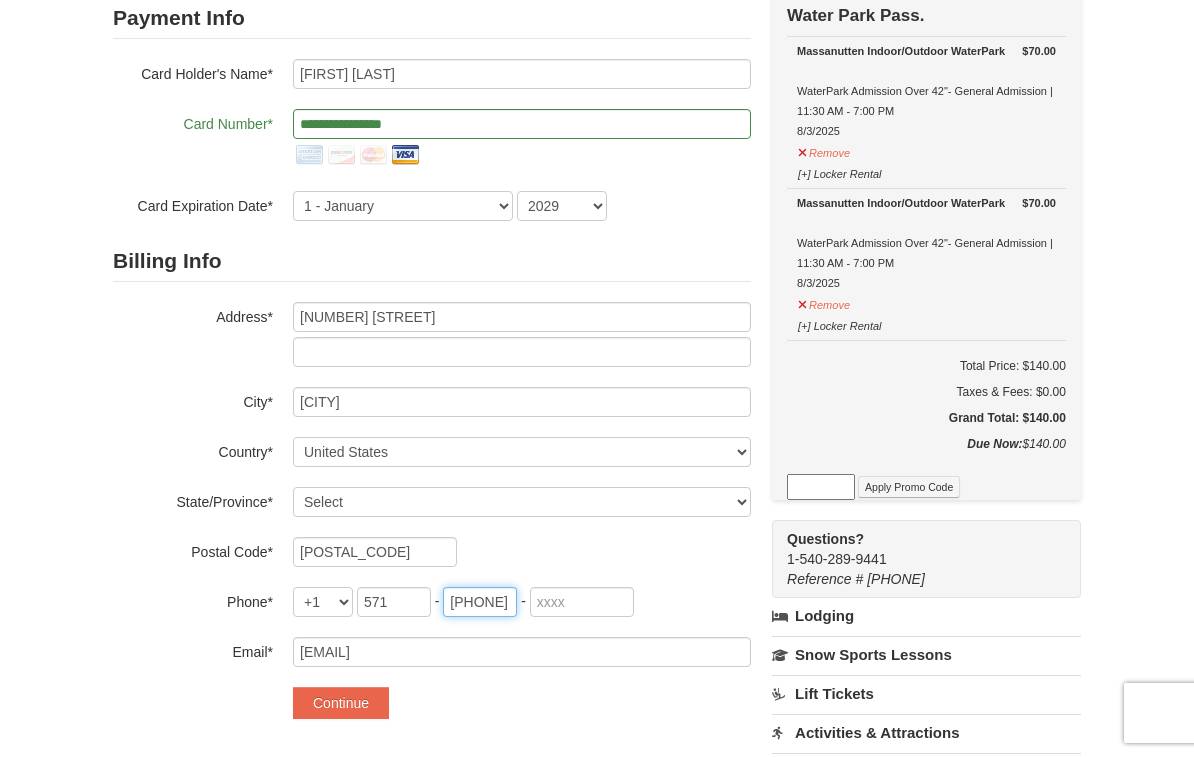 type on "719" 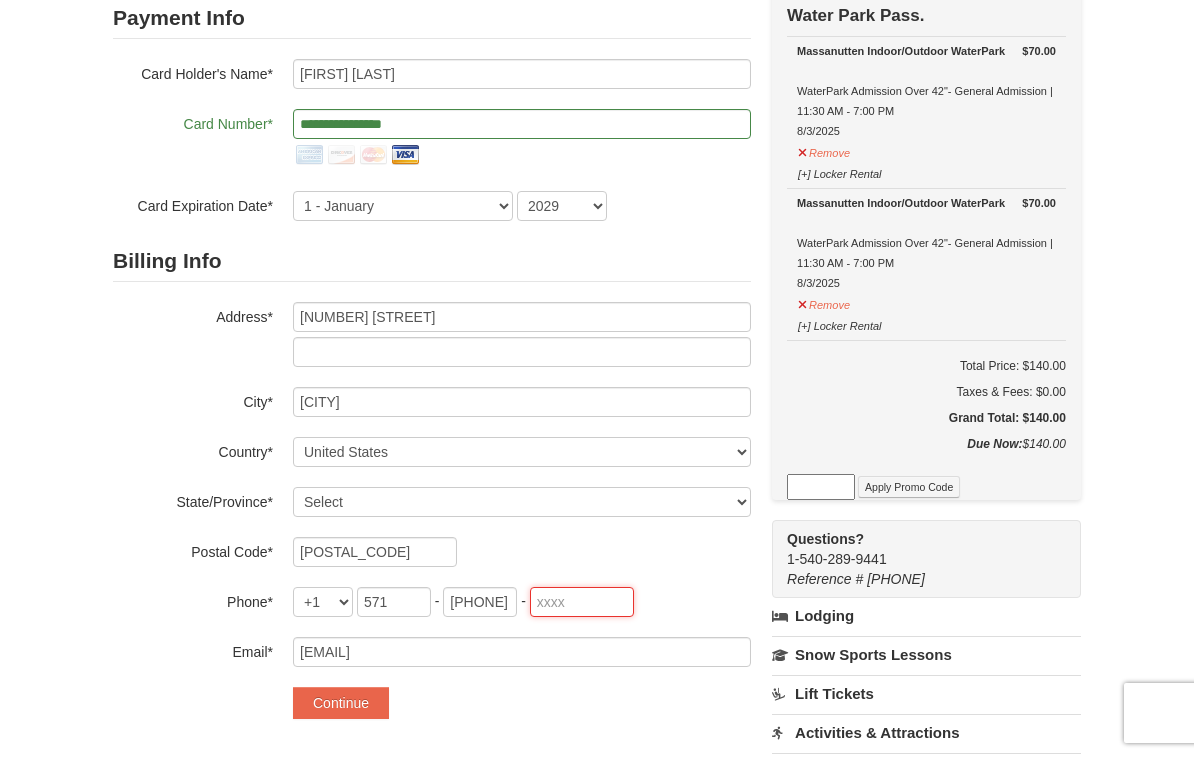 click at bounding box center (582, 602) 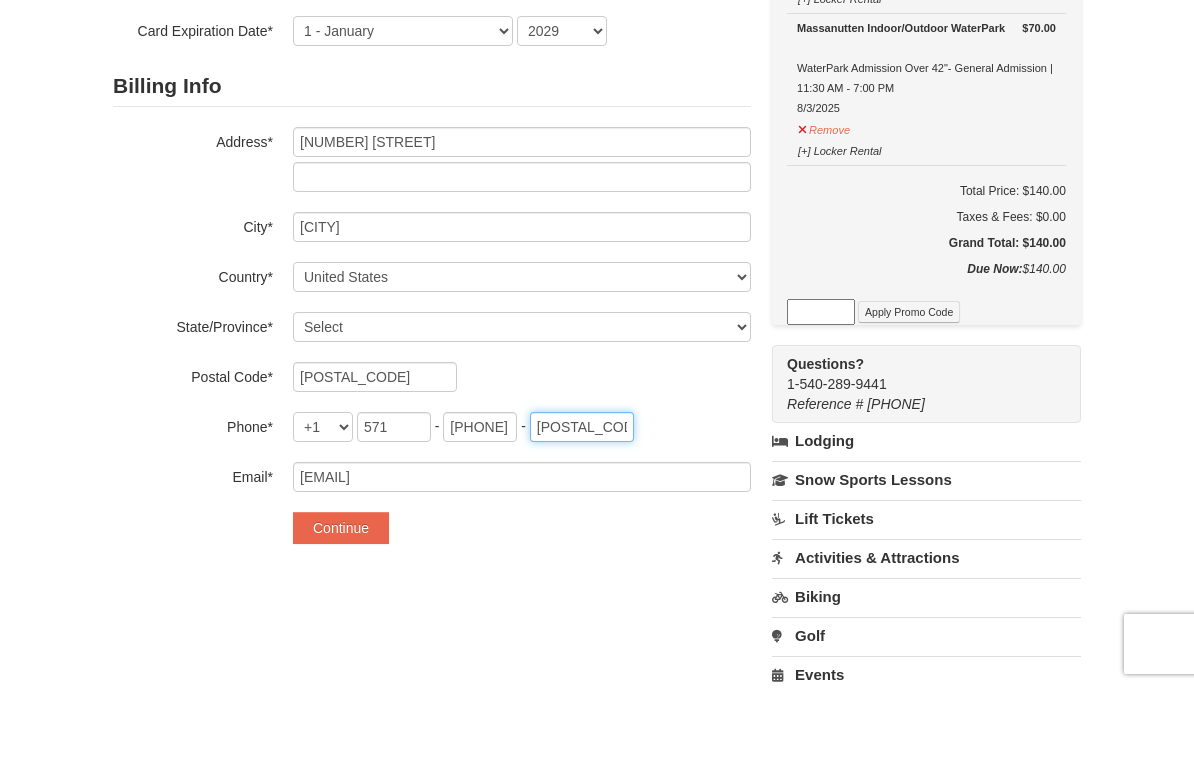 scroll, scrollTop: 303, scrollLeft: 0, axis: vertical 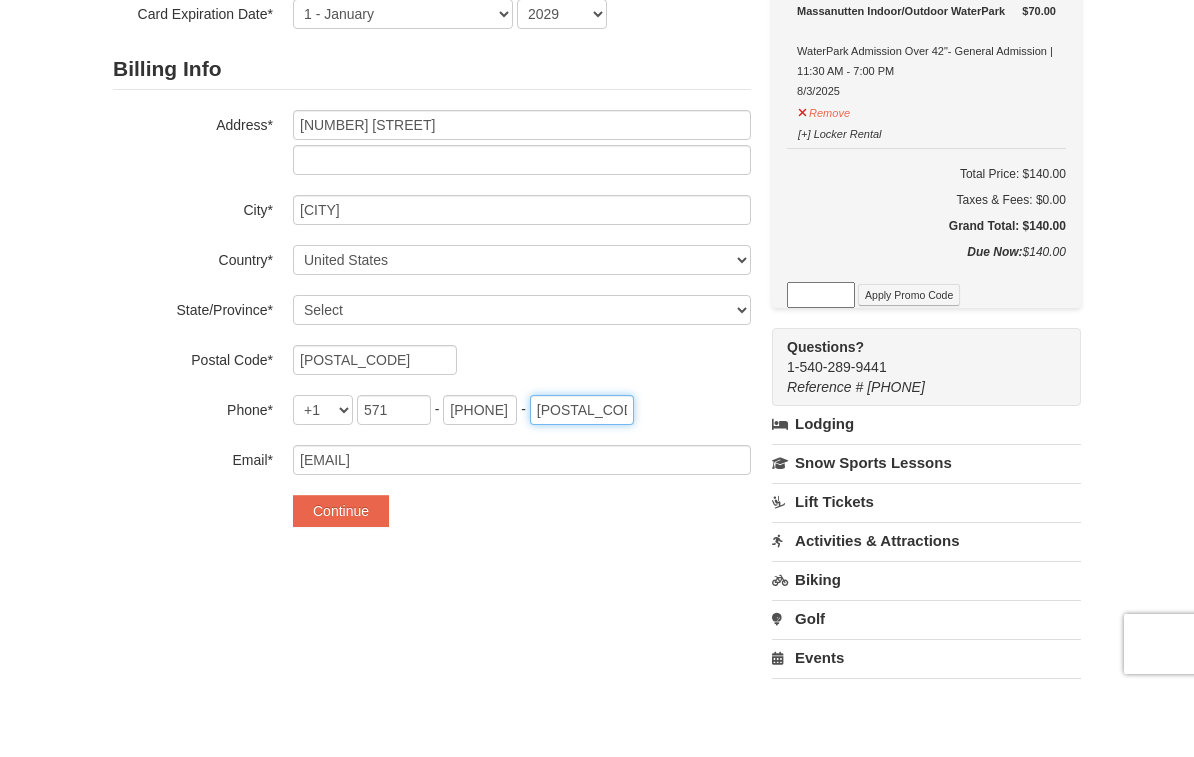 type on "0123" 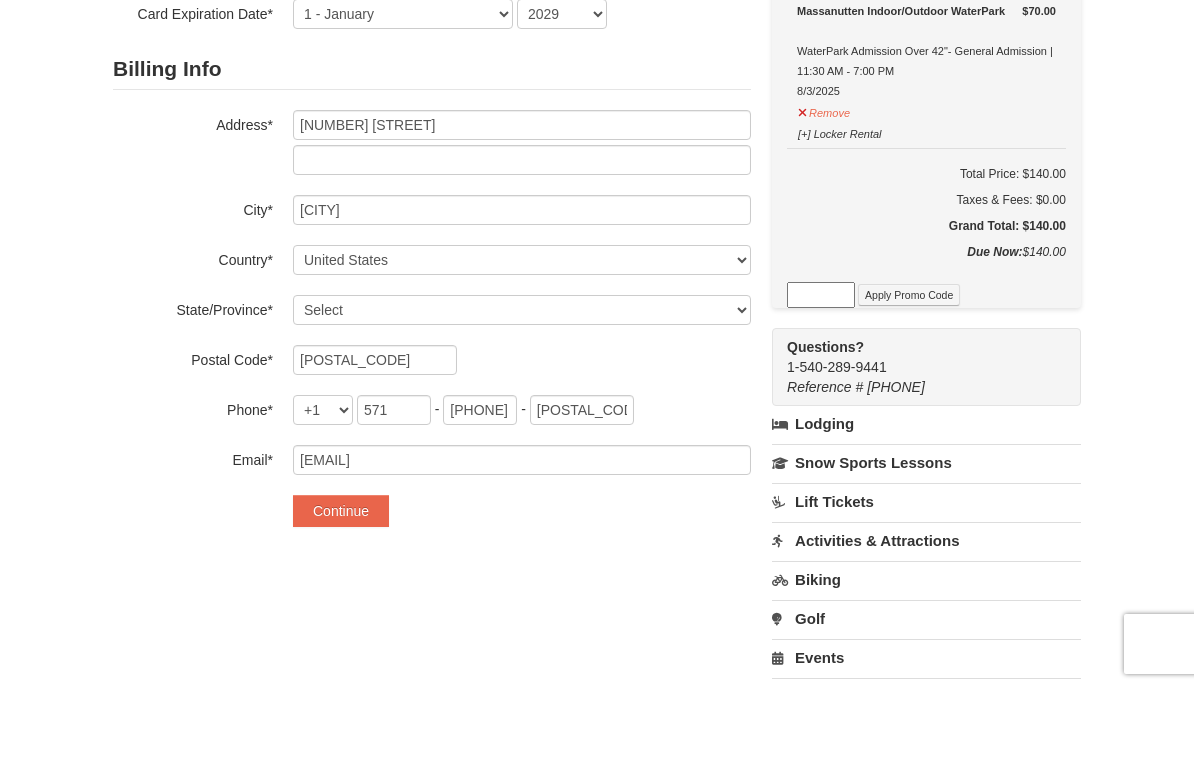 click on "Continue" at bounding box center (341, 580) 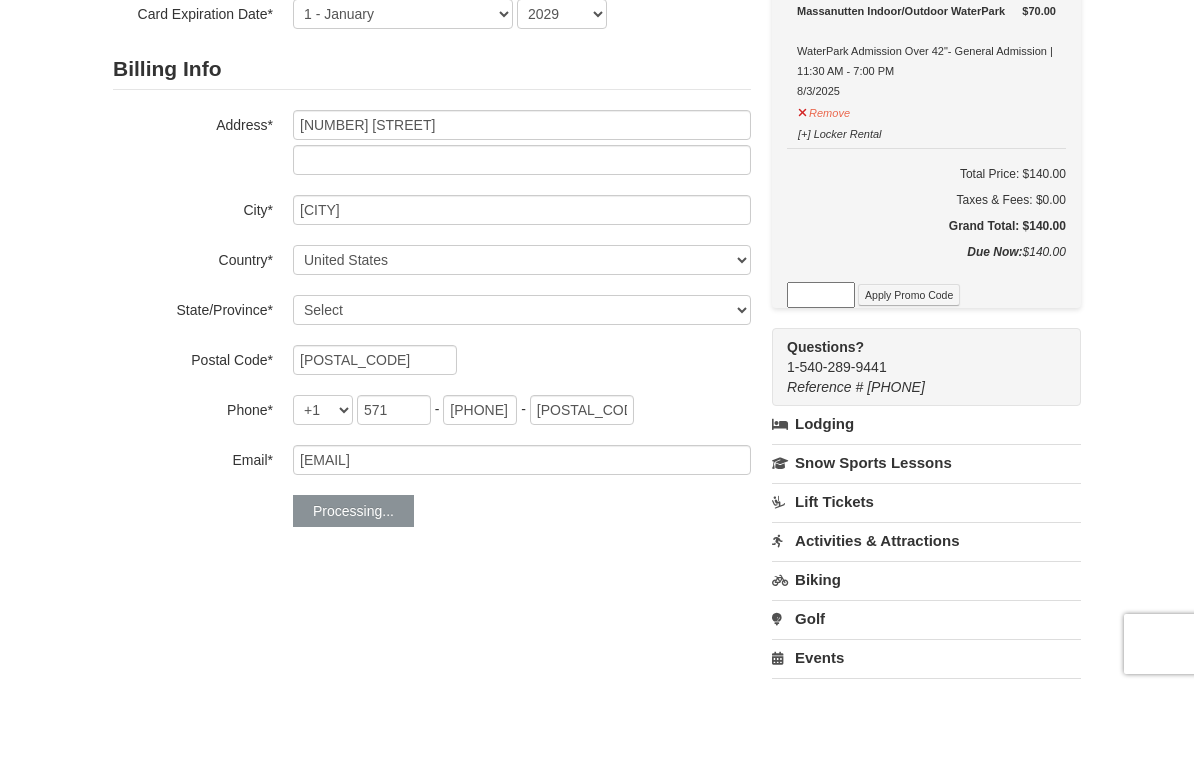 scroll, scrollTop: 372, scrollLeft: 0, axis: vertical 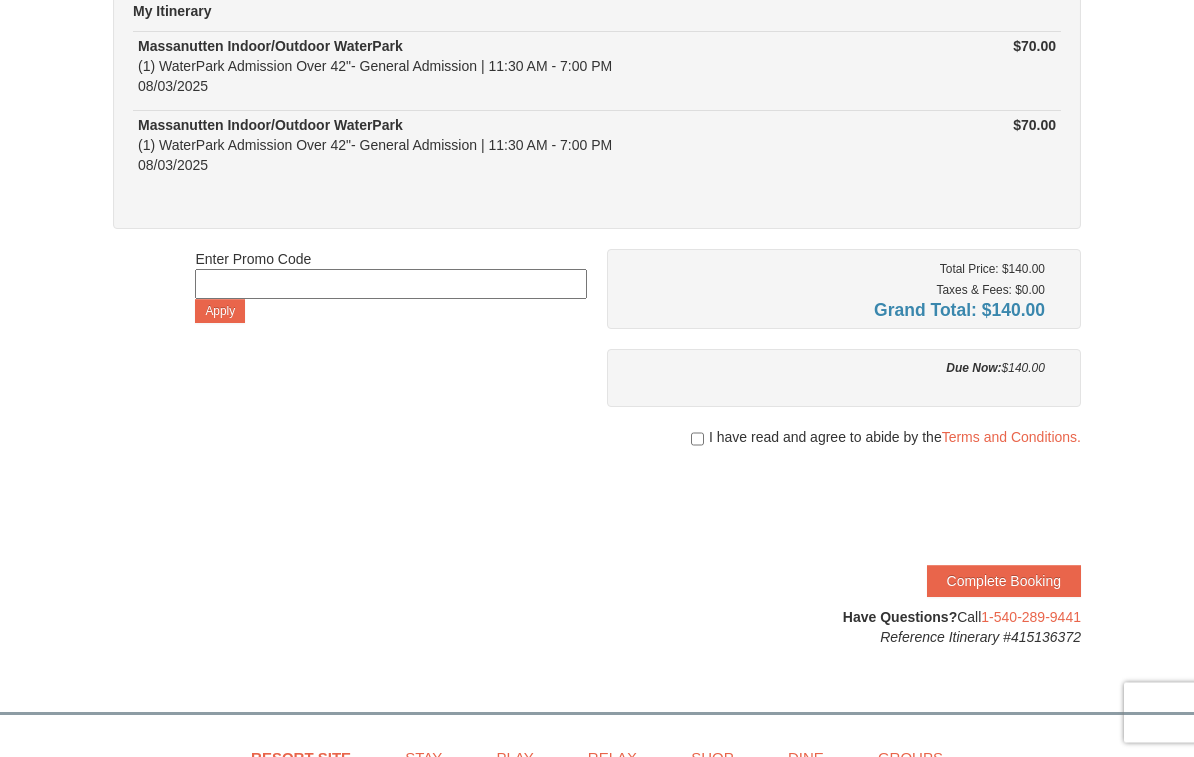 click at bounding box center (697, 440) 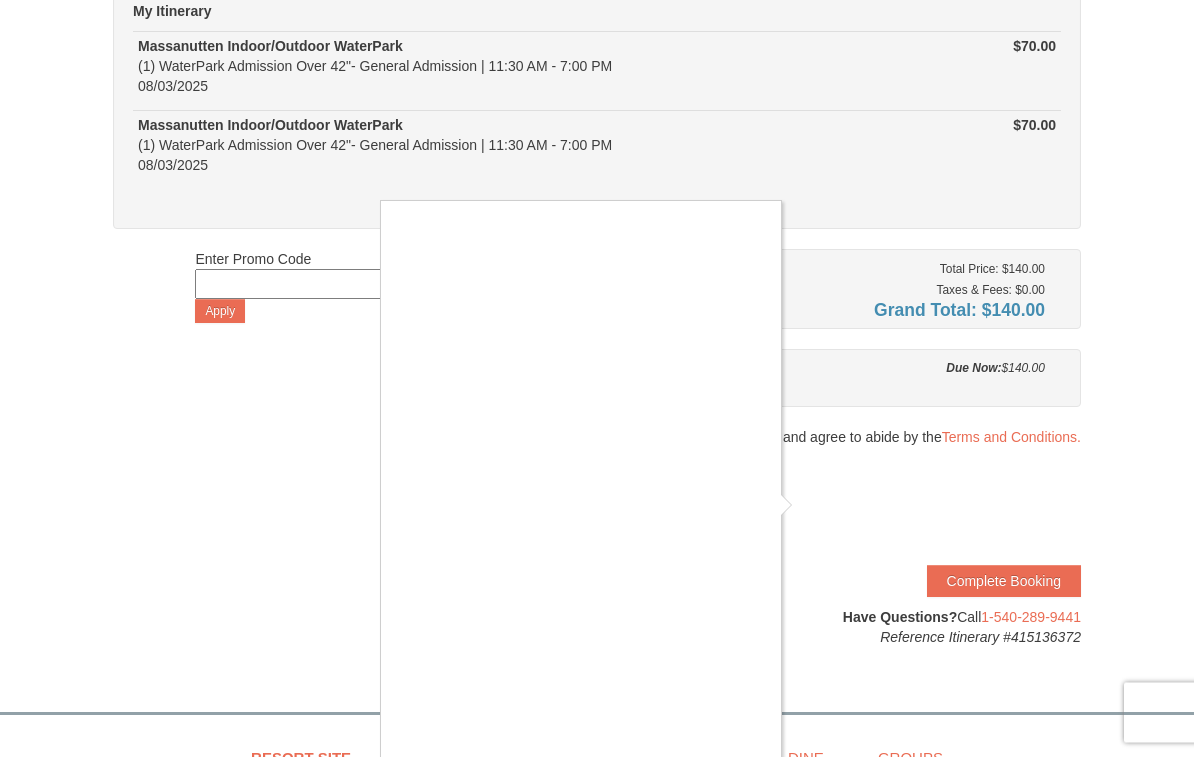 scroll, scrollTop: 197, scrollLeft: 0, axis: vertical 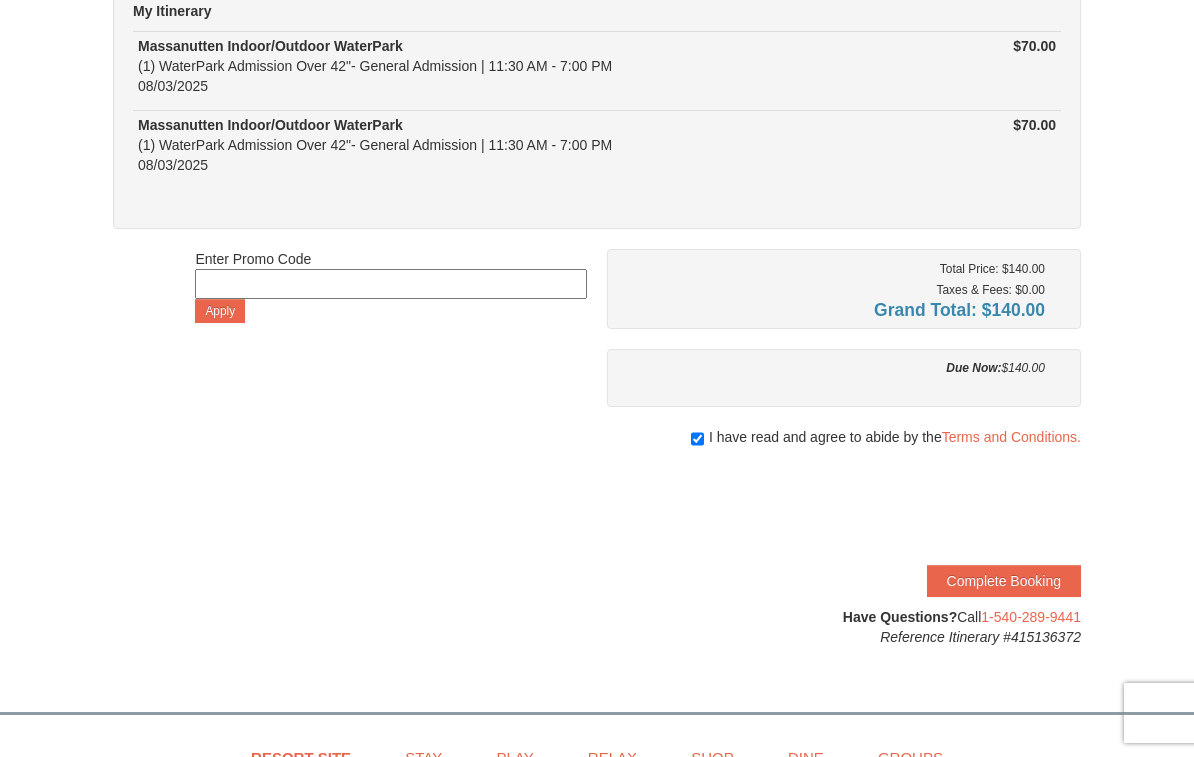 click on "Complete Booking" at bounding box center [1004, 581] 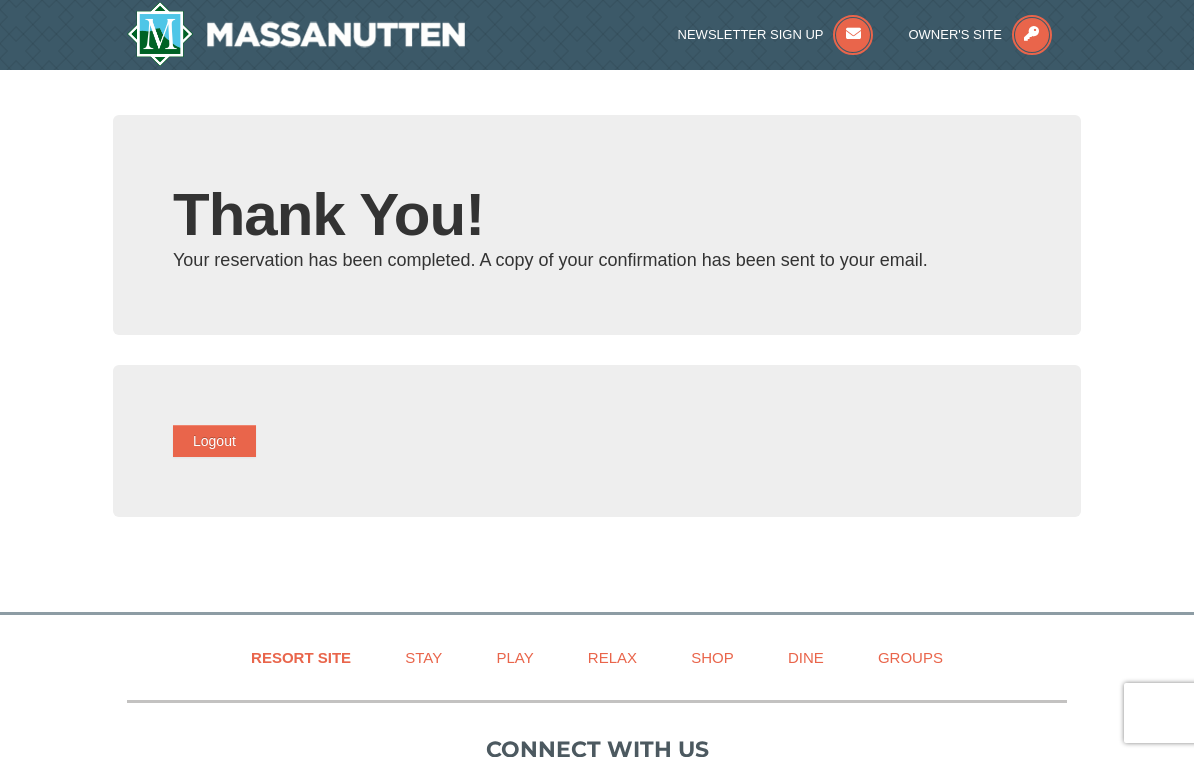 scroll, scrollTop: 0, scrollLeft: 0, axis: both 